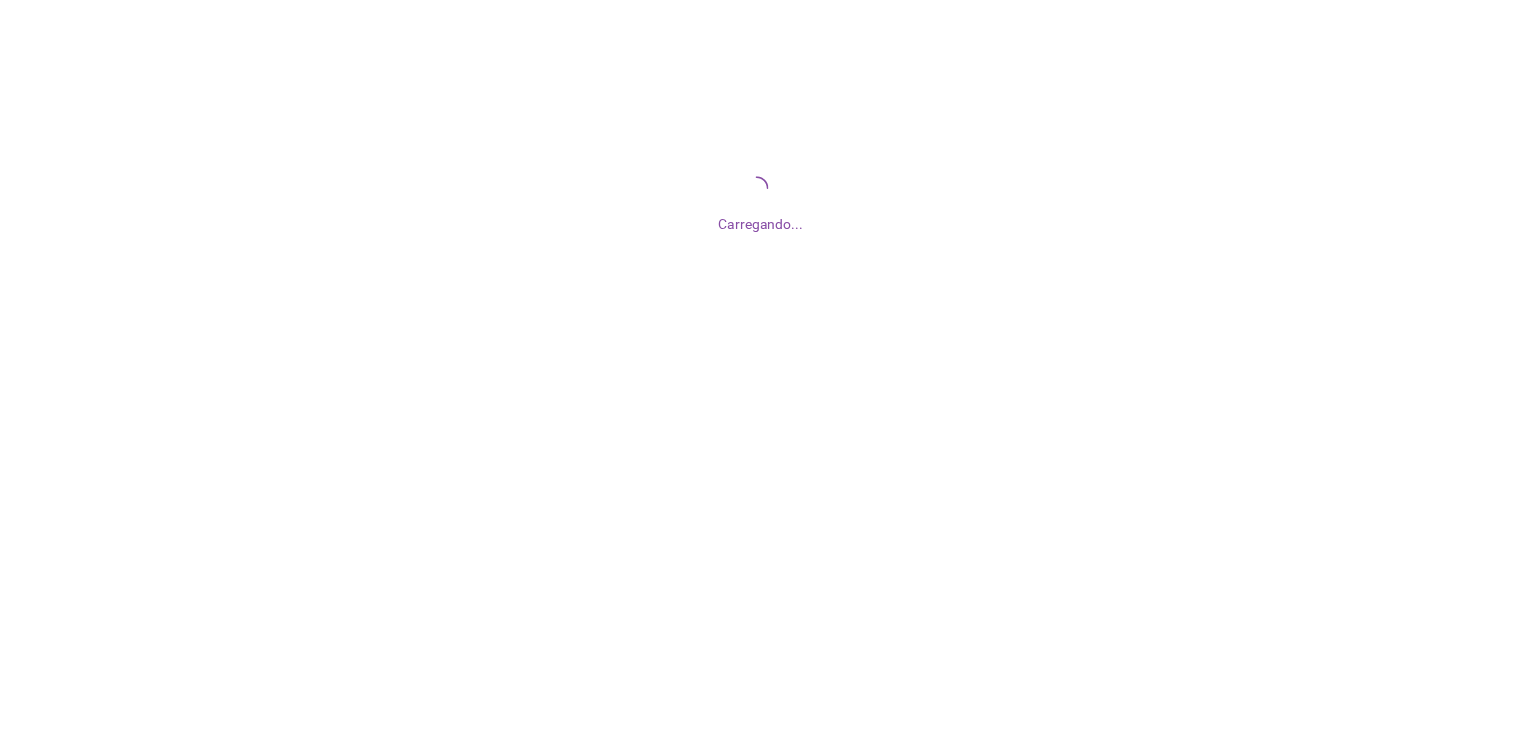scroll, scrollTop: 0, scrollLeft: 0, axis: both 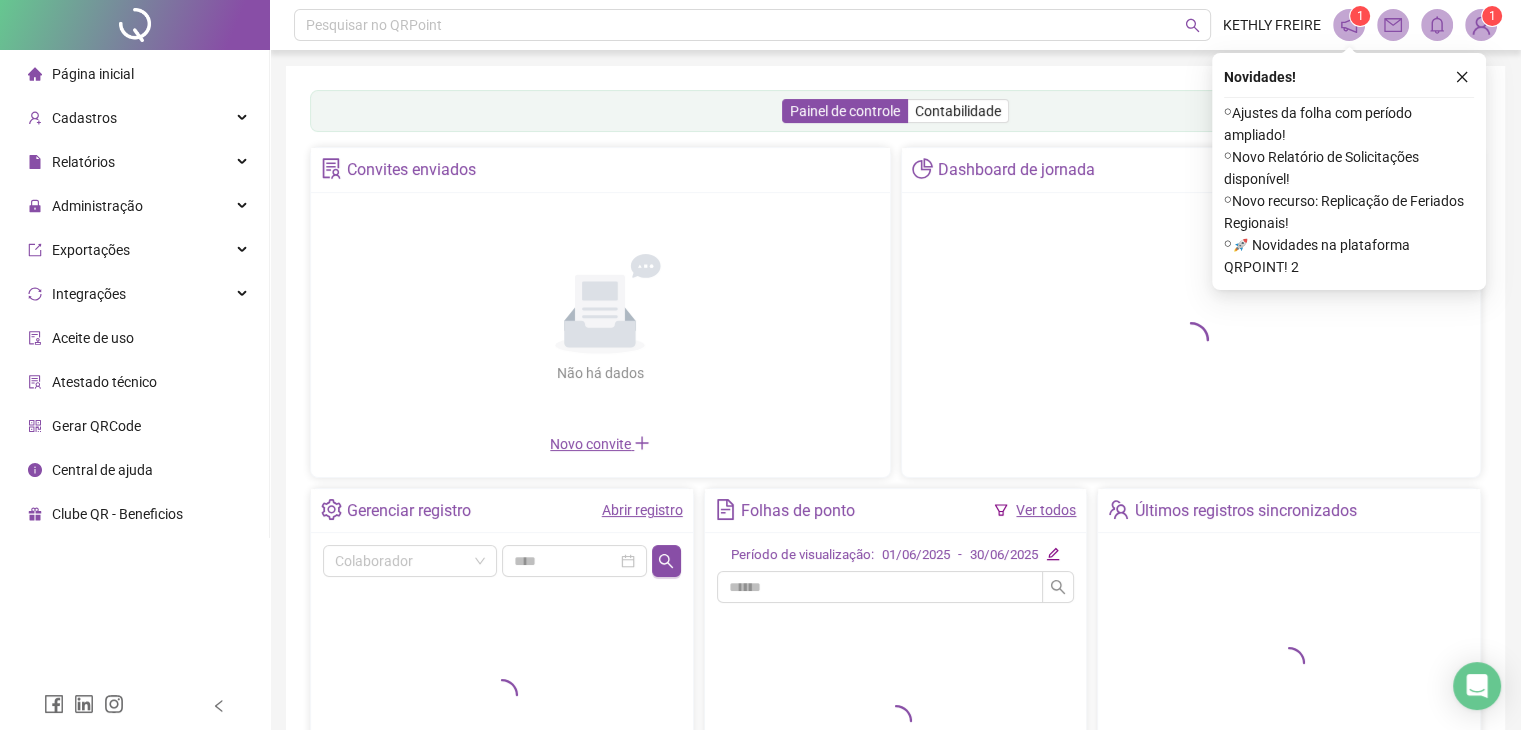 click on "Cadastros" at bounding box center (134, 118) 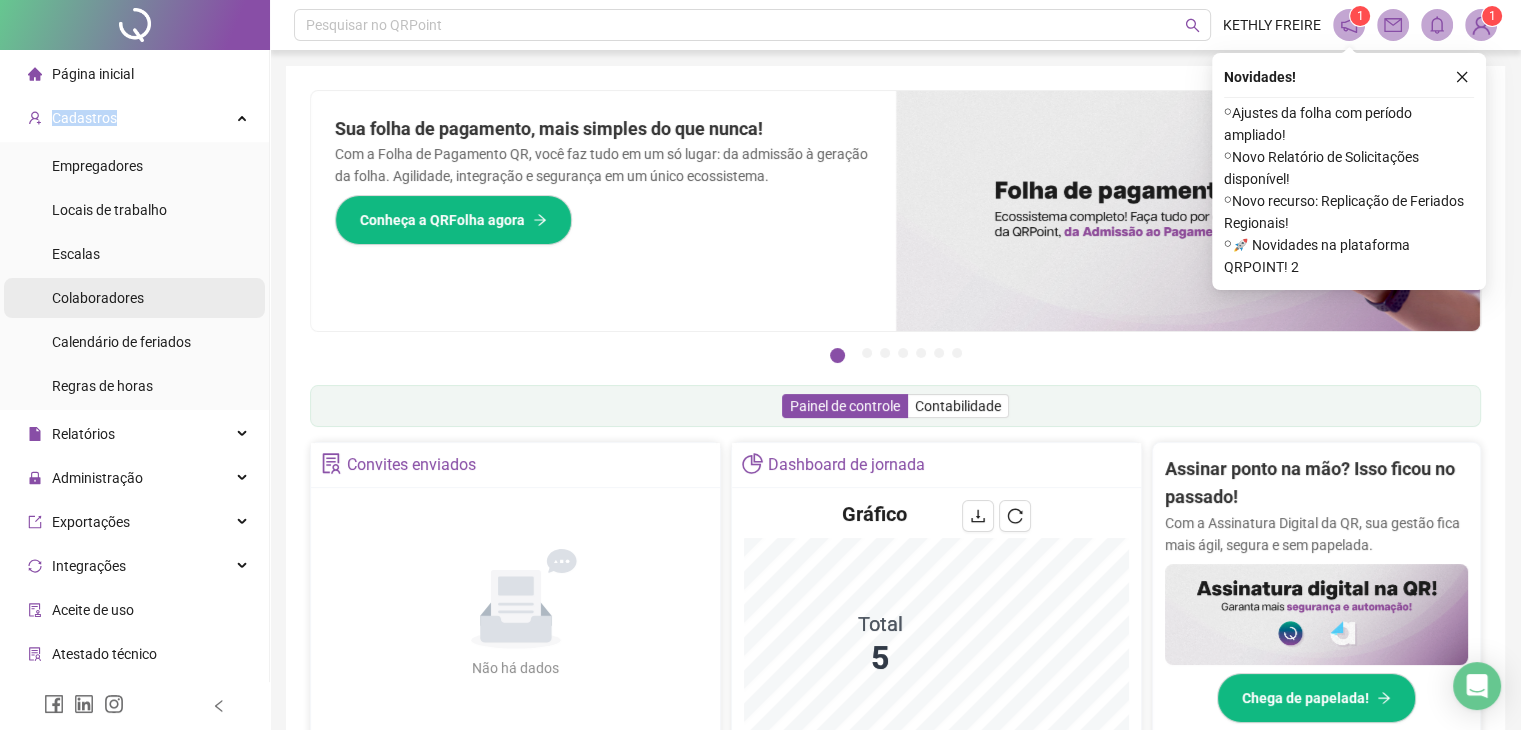 click on "Colaboradores" at bounding box center [98, 298] 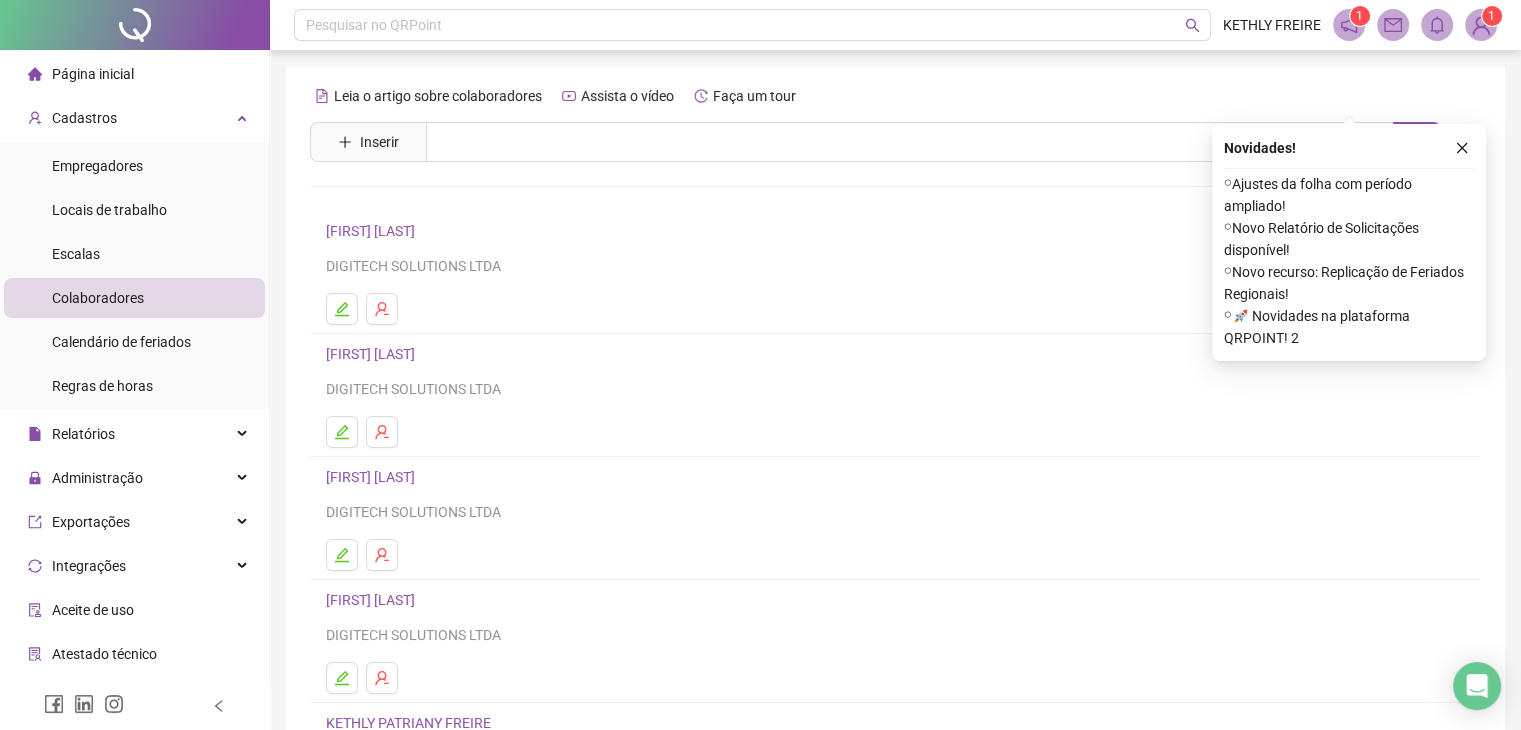 scroll, scrollTop: 236, scrollLeft: 0, axis: vertical 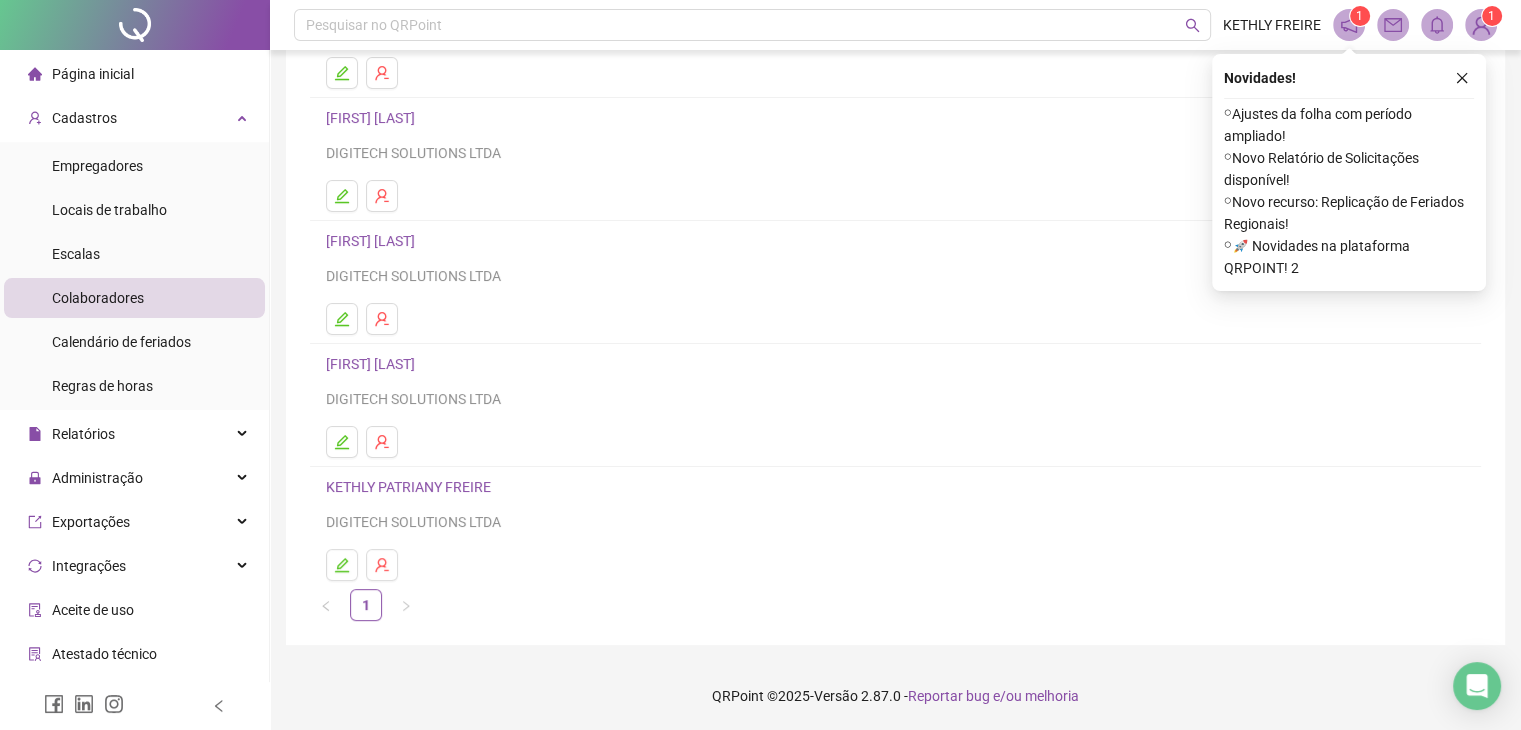 click on "KETHLY PATRIANY  FREIRE" at bounding box center [411, 487] 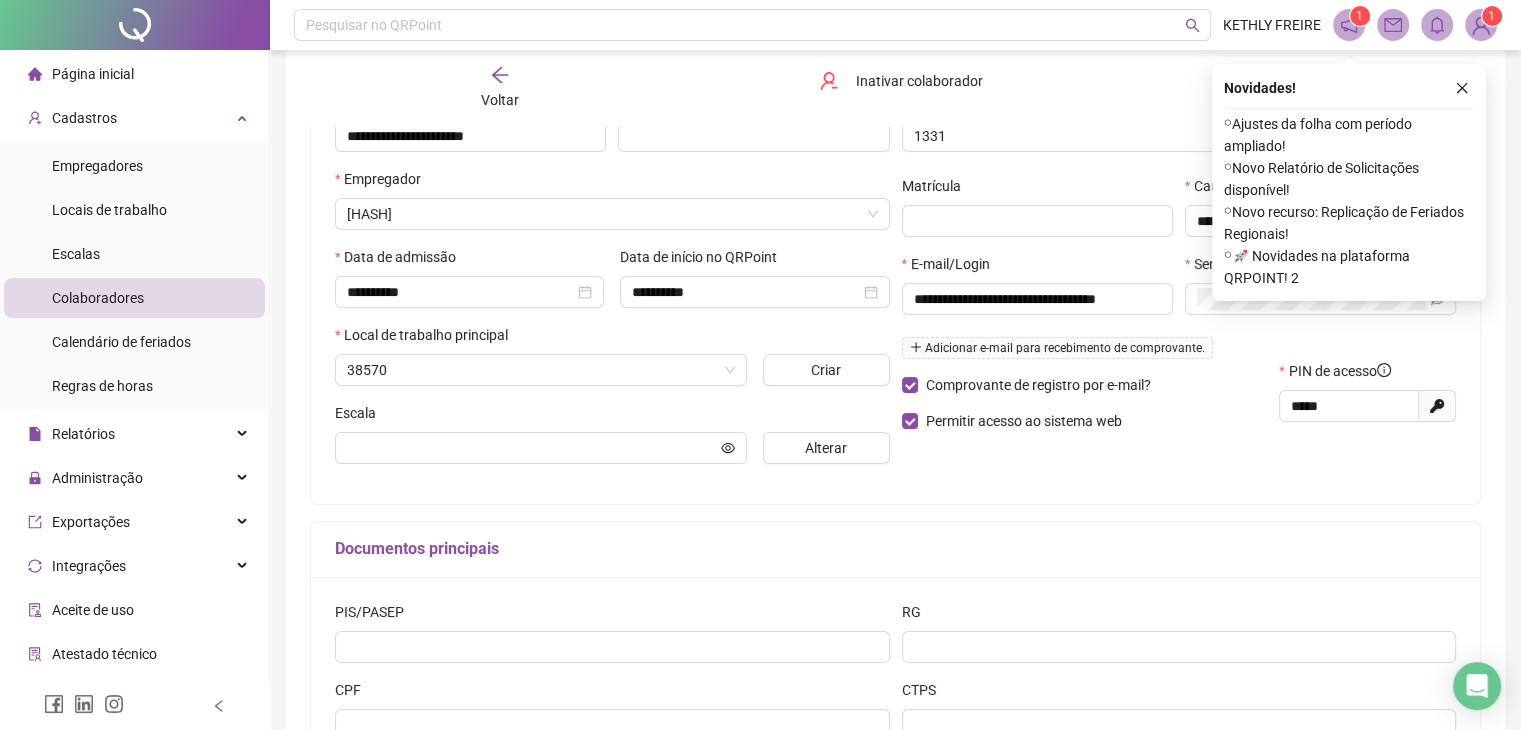 type on "**********" 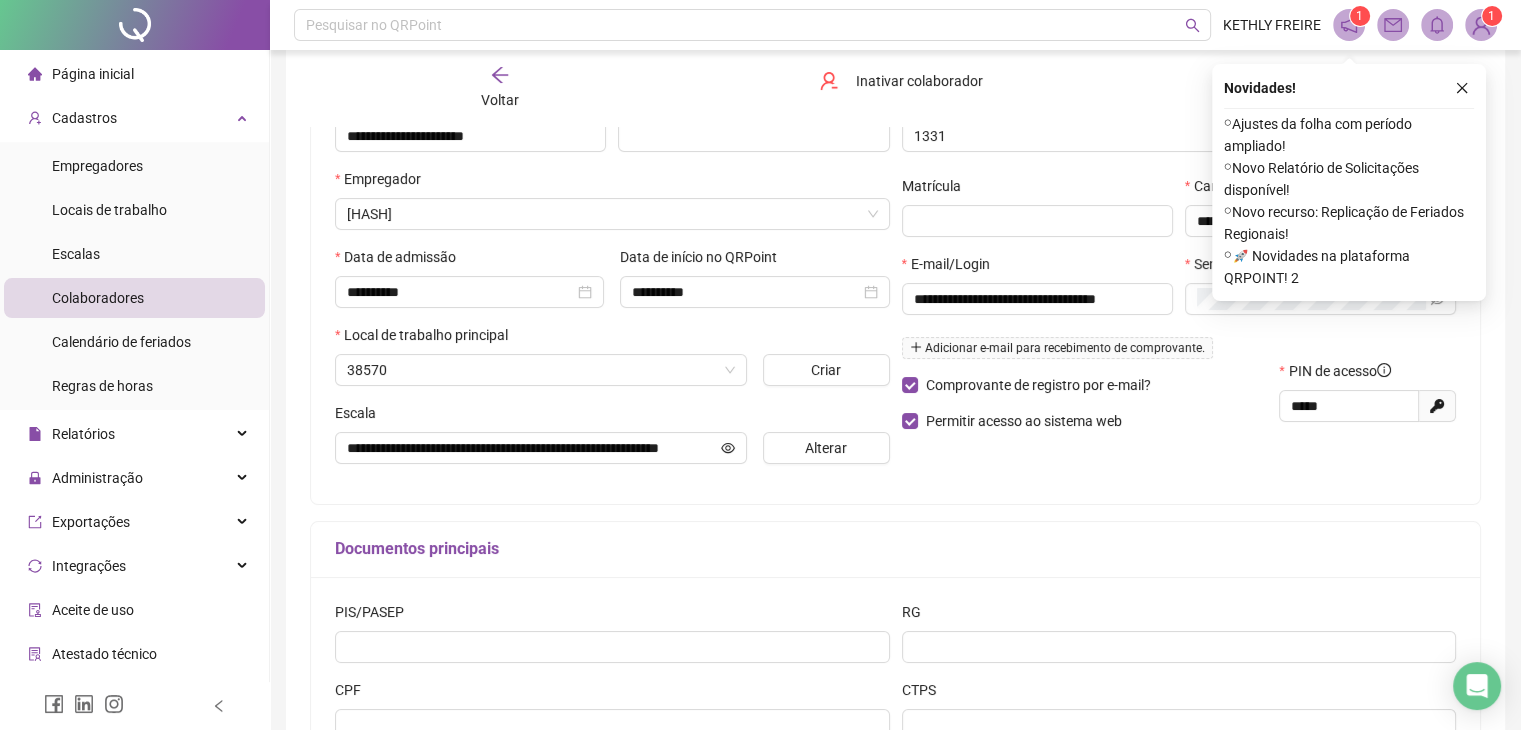 scroll, scrollTop: 247, scrollLeft: 0, axis: vertical 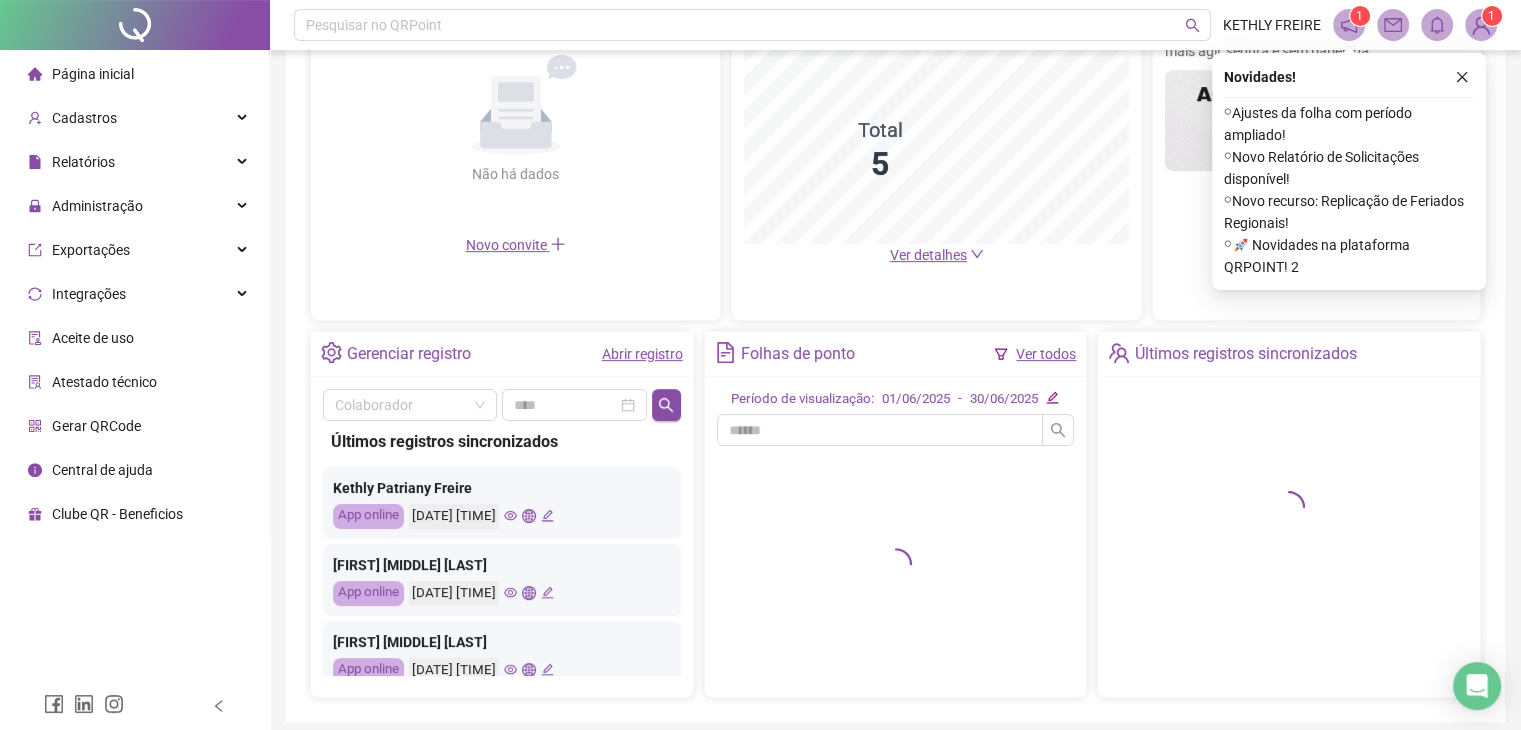 drag, startPoint x: 1463, startPoint y: 77, endPoint x: 1450, endPoint y: 85, distance: 15.264338 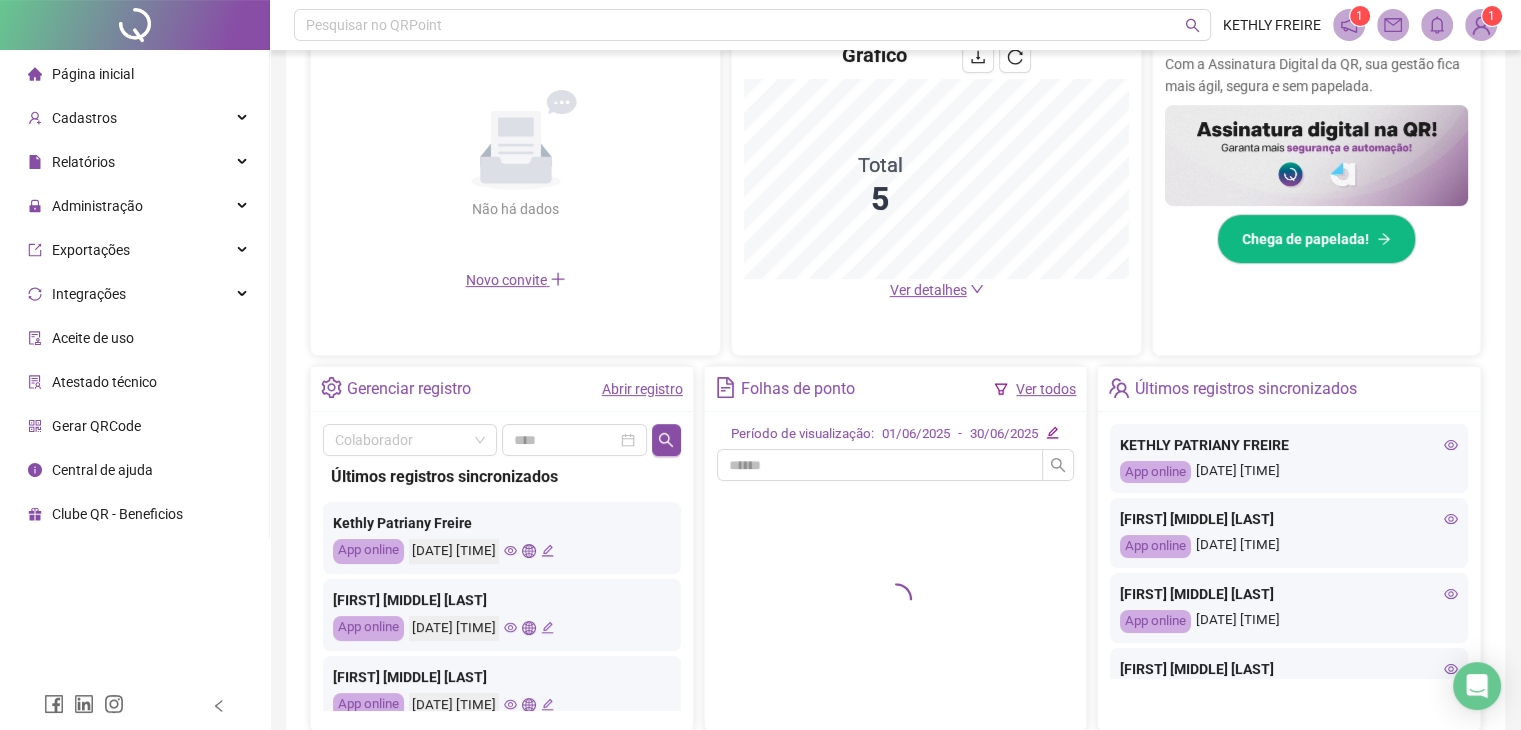 scroll, scrollTop: 370, scrollLeft: 0, axis: vertical 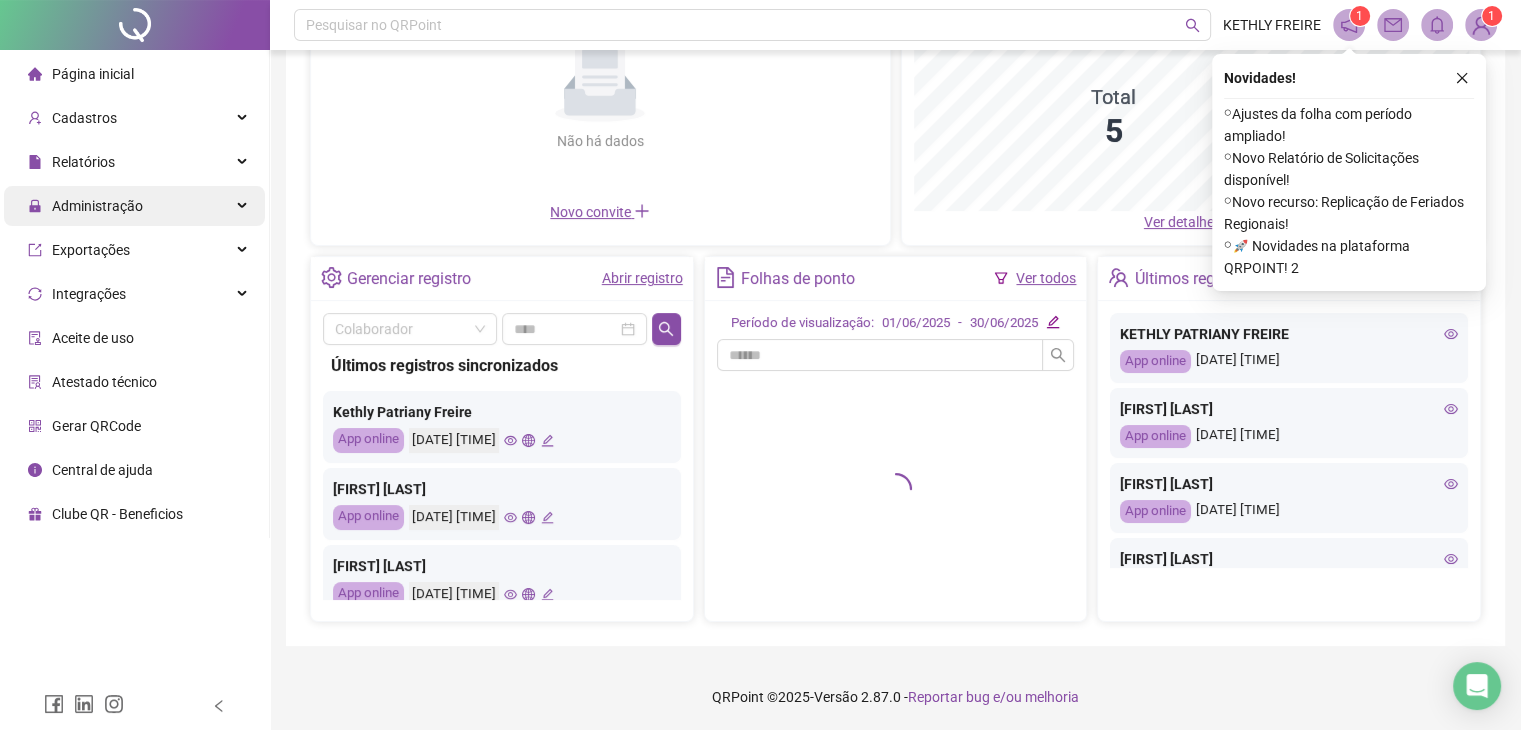 click on "Administração" at bounding box center (134, 206) 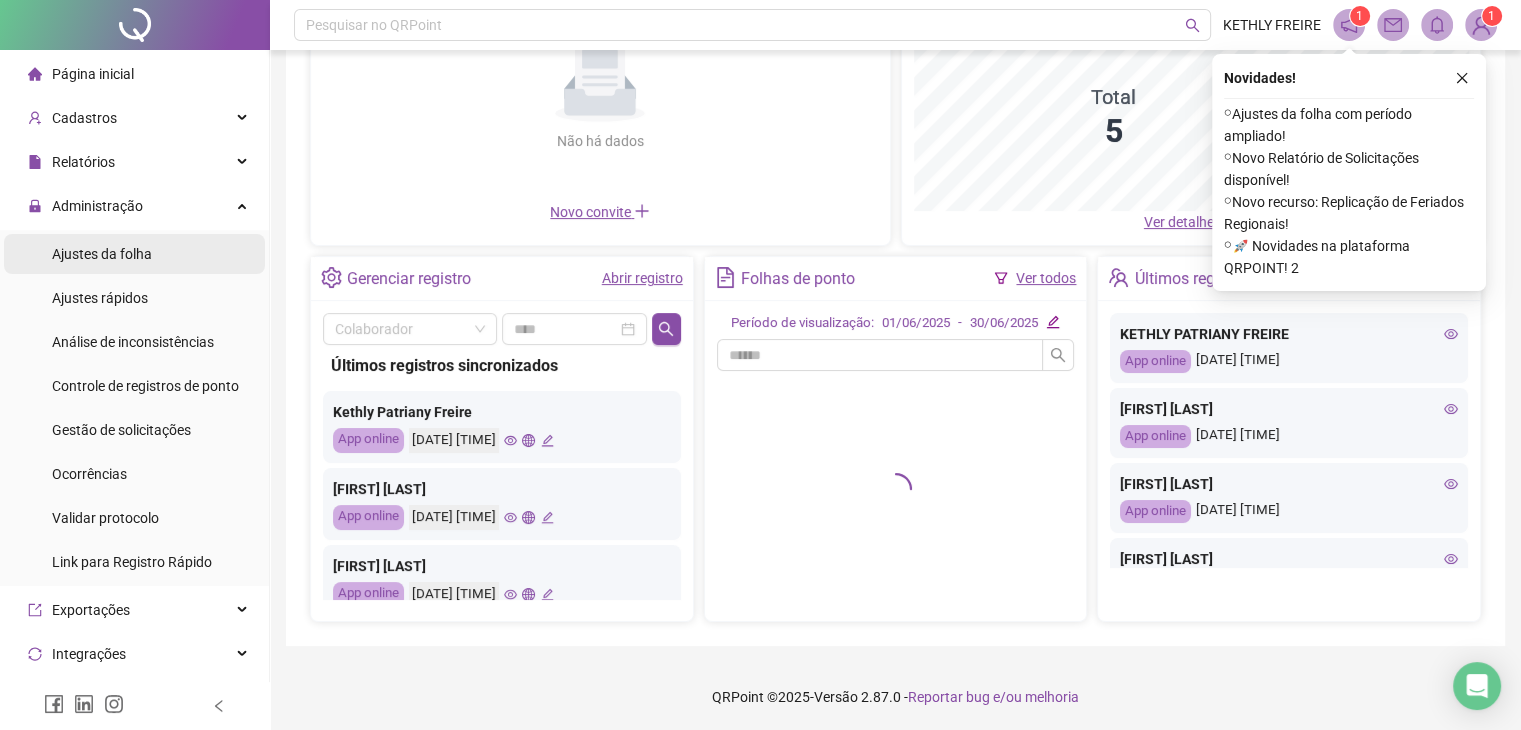 drag, startPoint x: 164, startPoint y: 254, endPoint x: 158, endPoint y: 265, distance: 12.529964 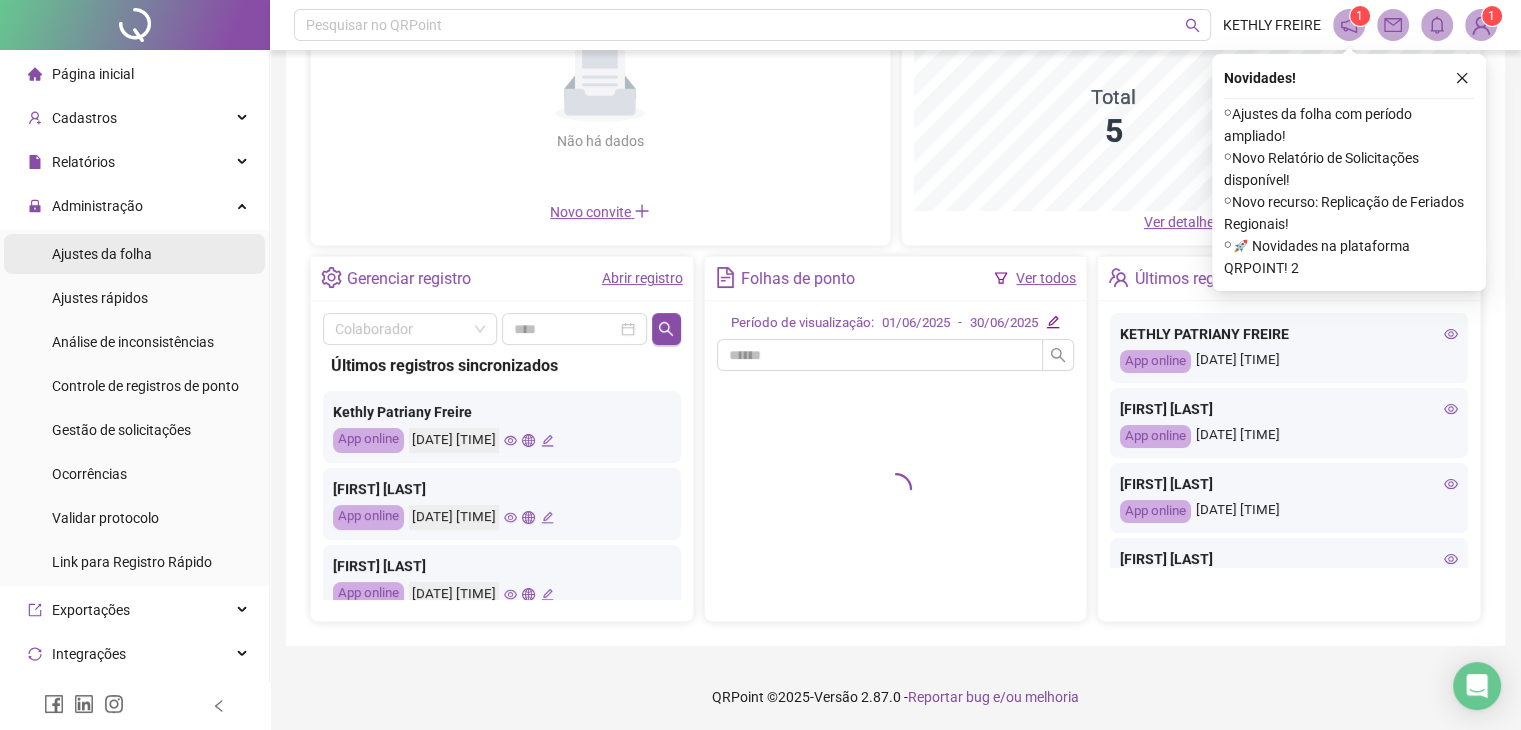 click on "Ajustes da folha" at bounding box center (134, 254) 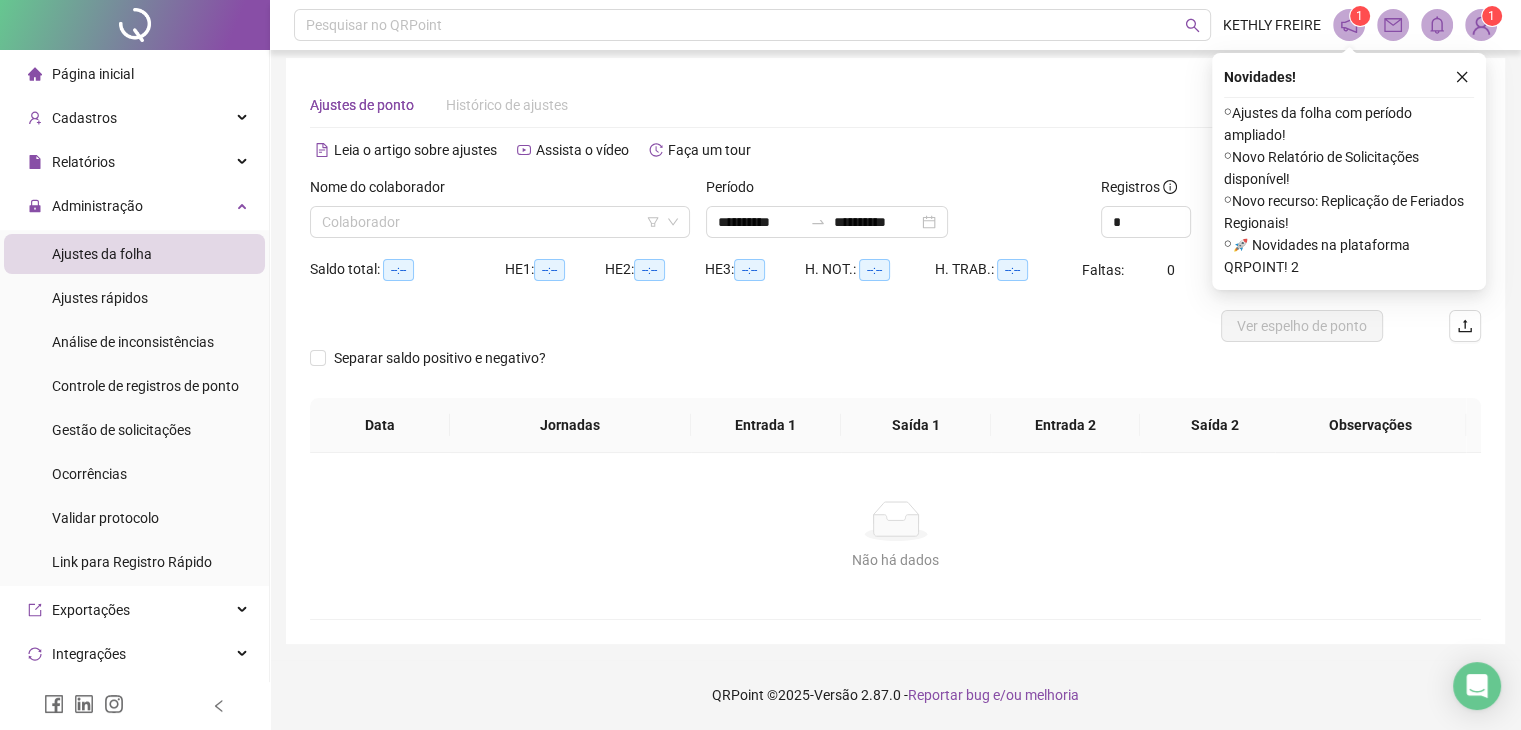scroll, scrollTop: 8, scrollLeft: 0, axis: vertical 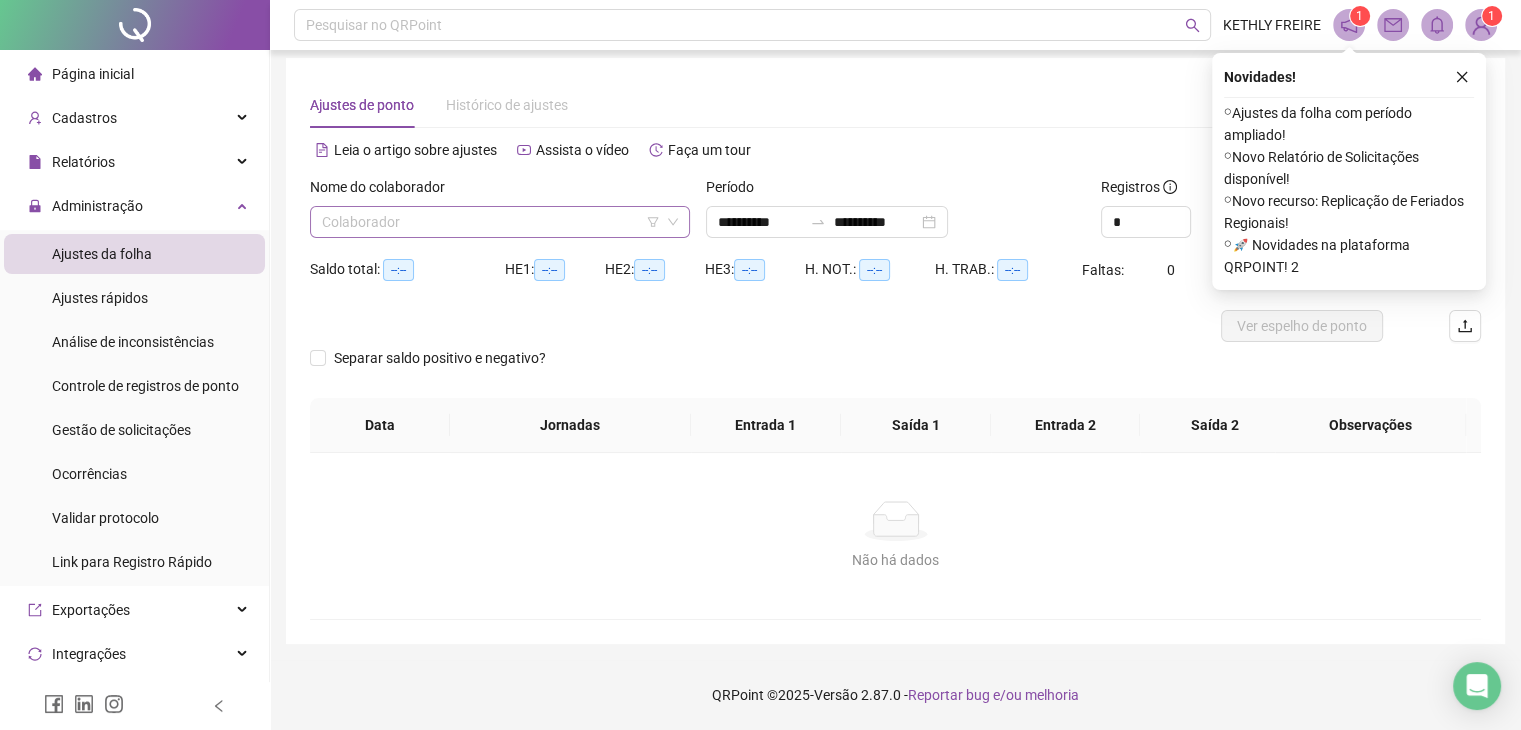 click at bounding box center [494, 222] 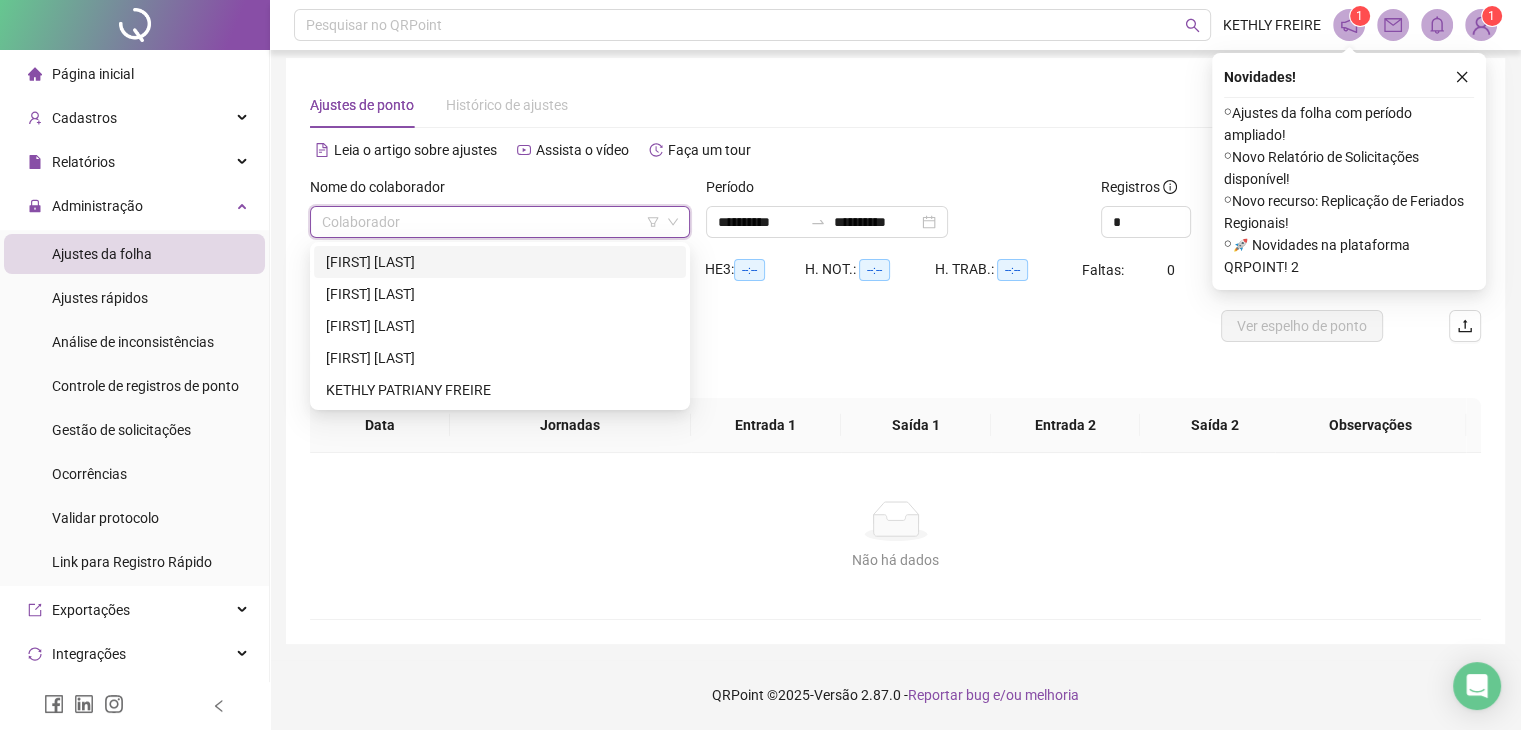 click on "[FIRST] [LAST]" at bounding box center [500, 262] 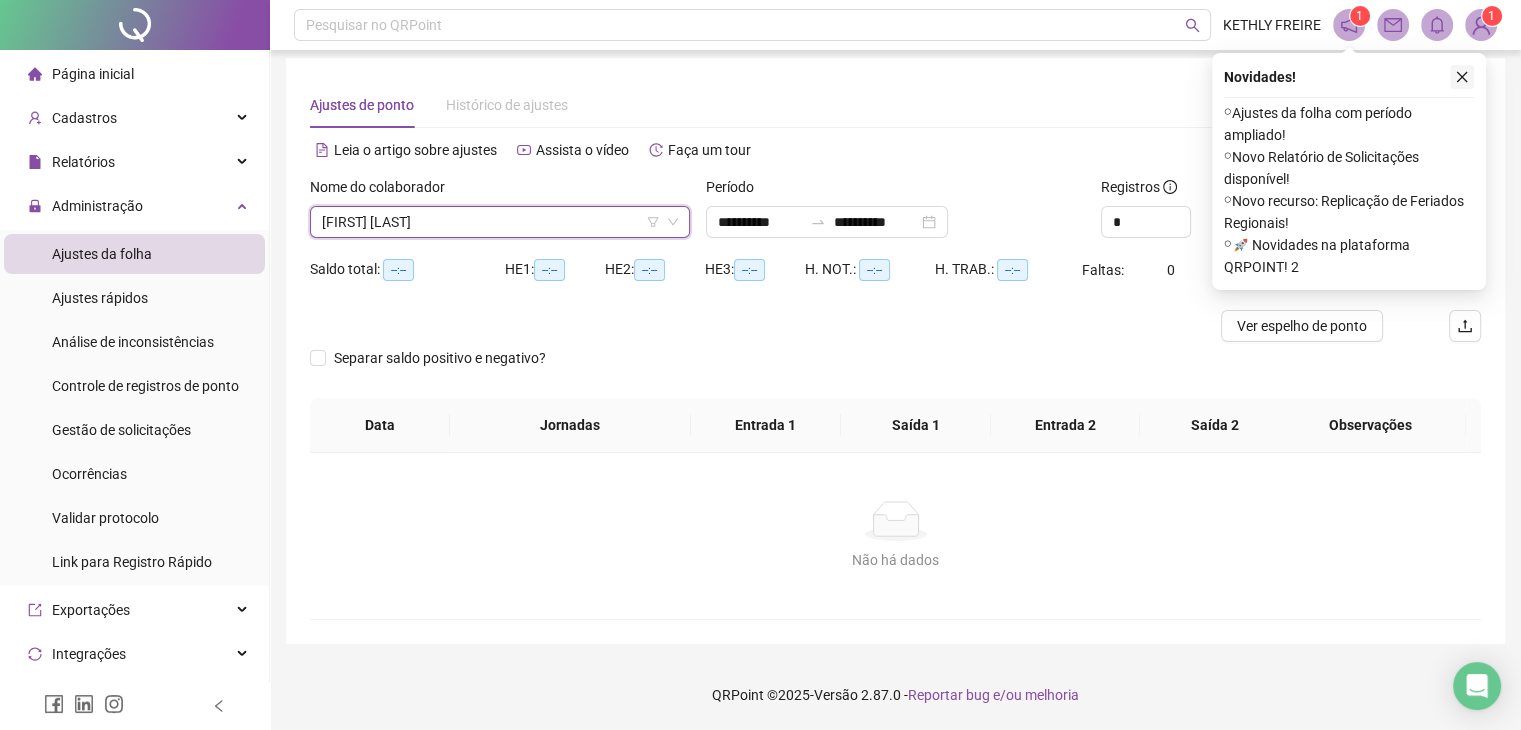 click 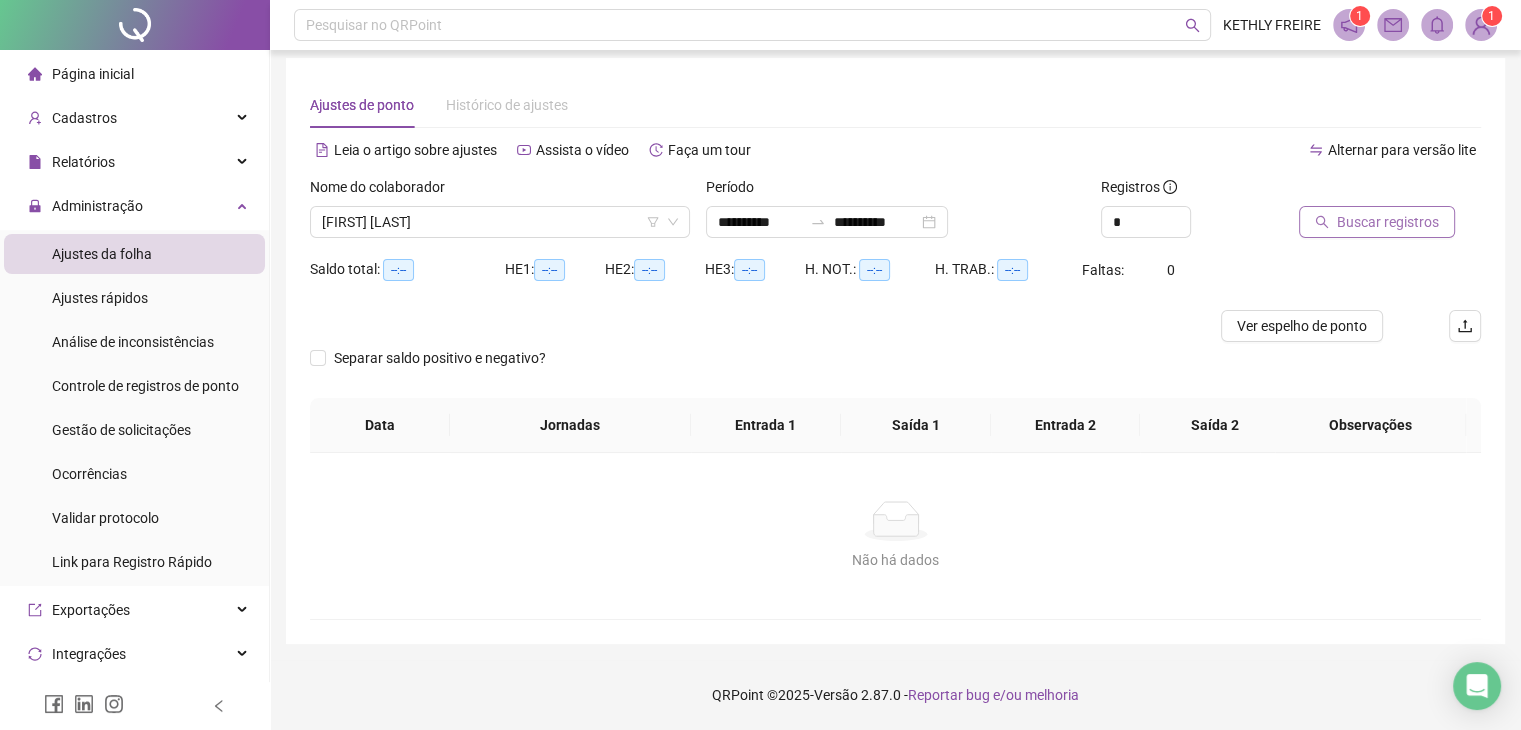 click on "Buscar registros" at bounding box center (1388, 222) 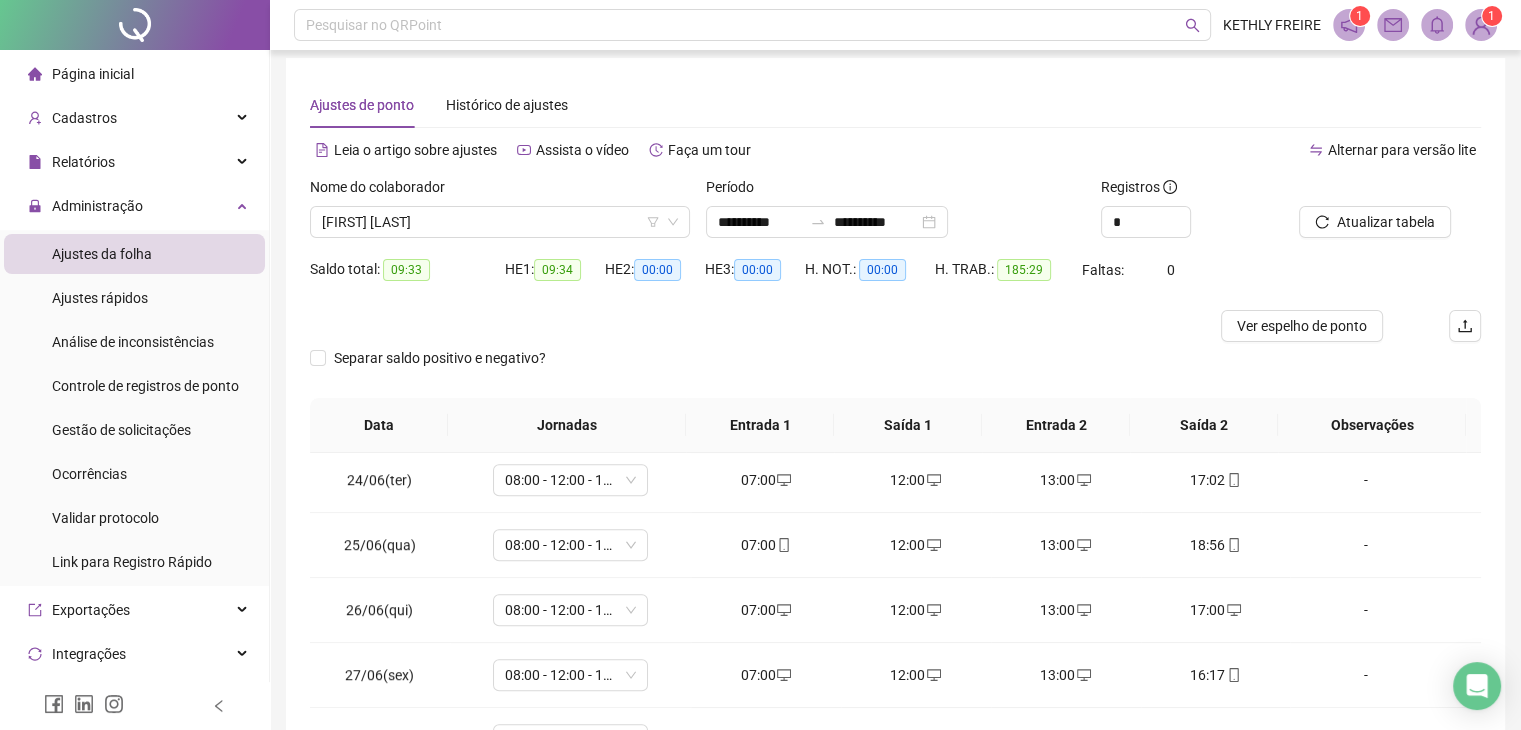 scroll, scrollTop: 1516, scrollLeft: 0, axis: vertical 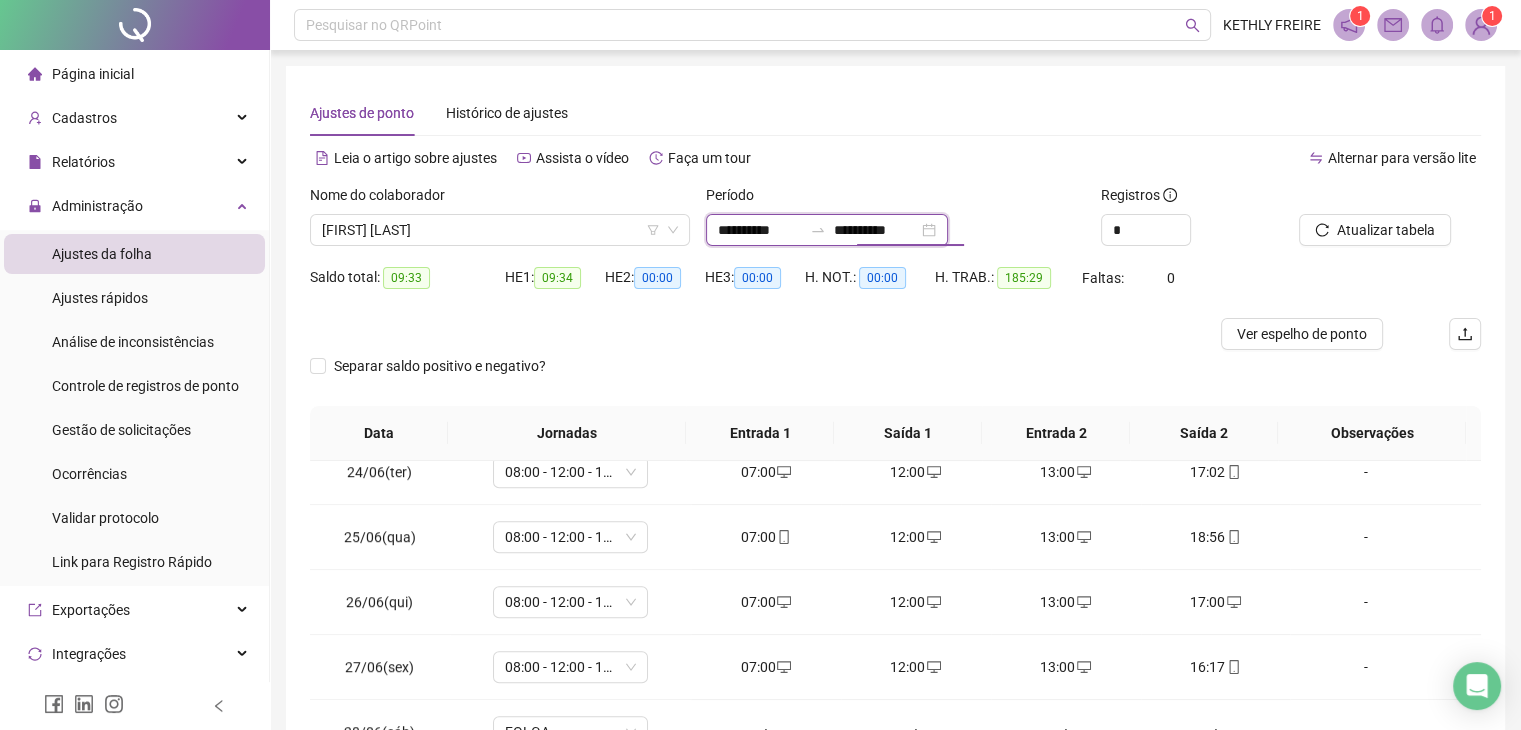 click on "**********" at bounding box center (876, 230) 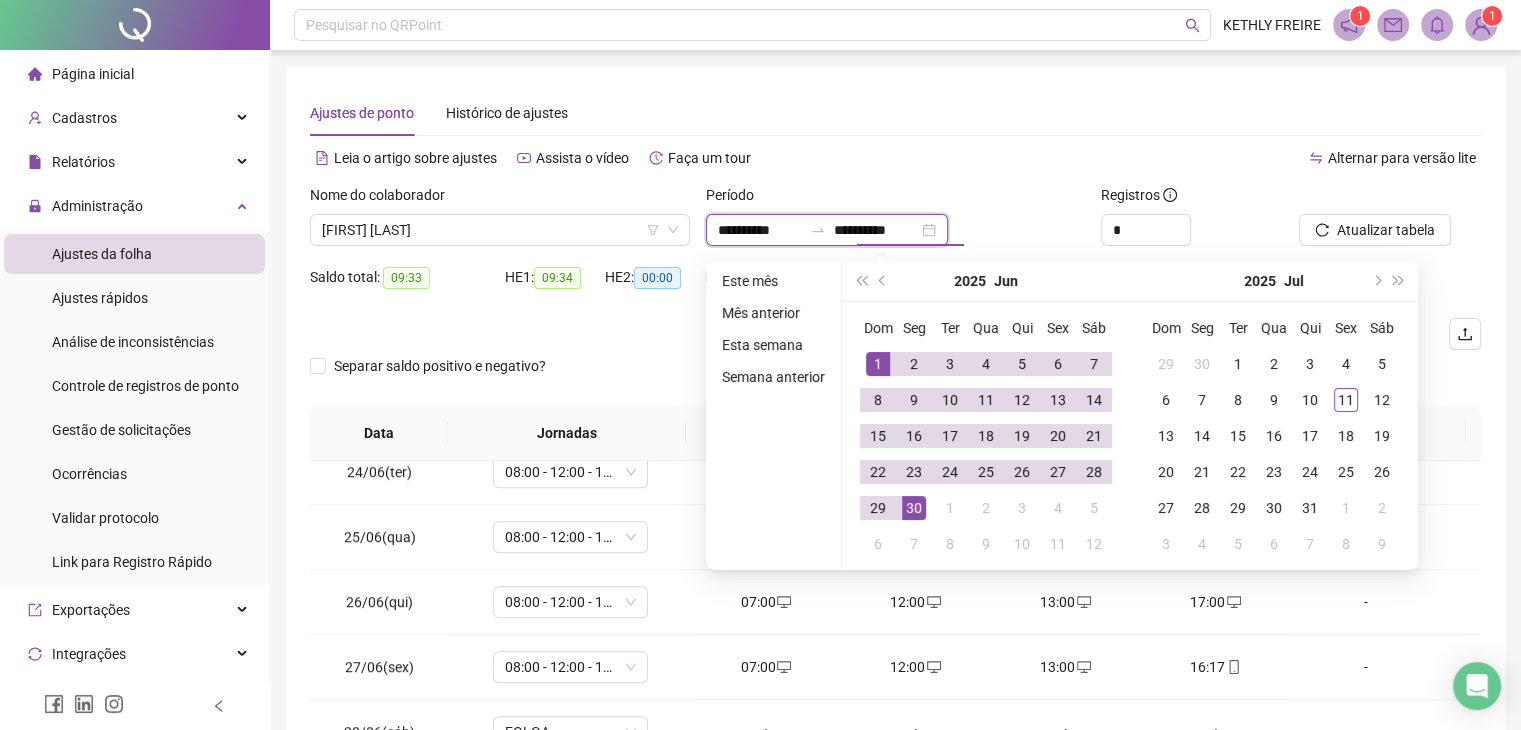 click on "**********" at bounding box center [827, 230] 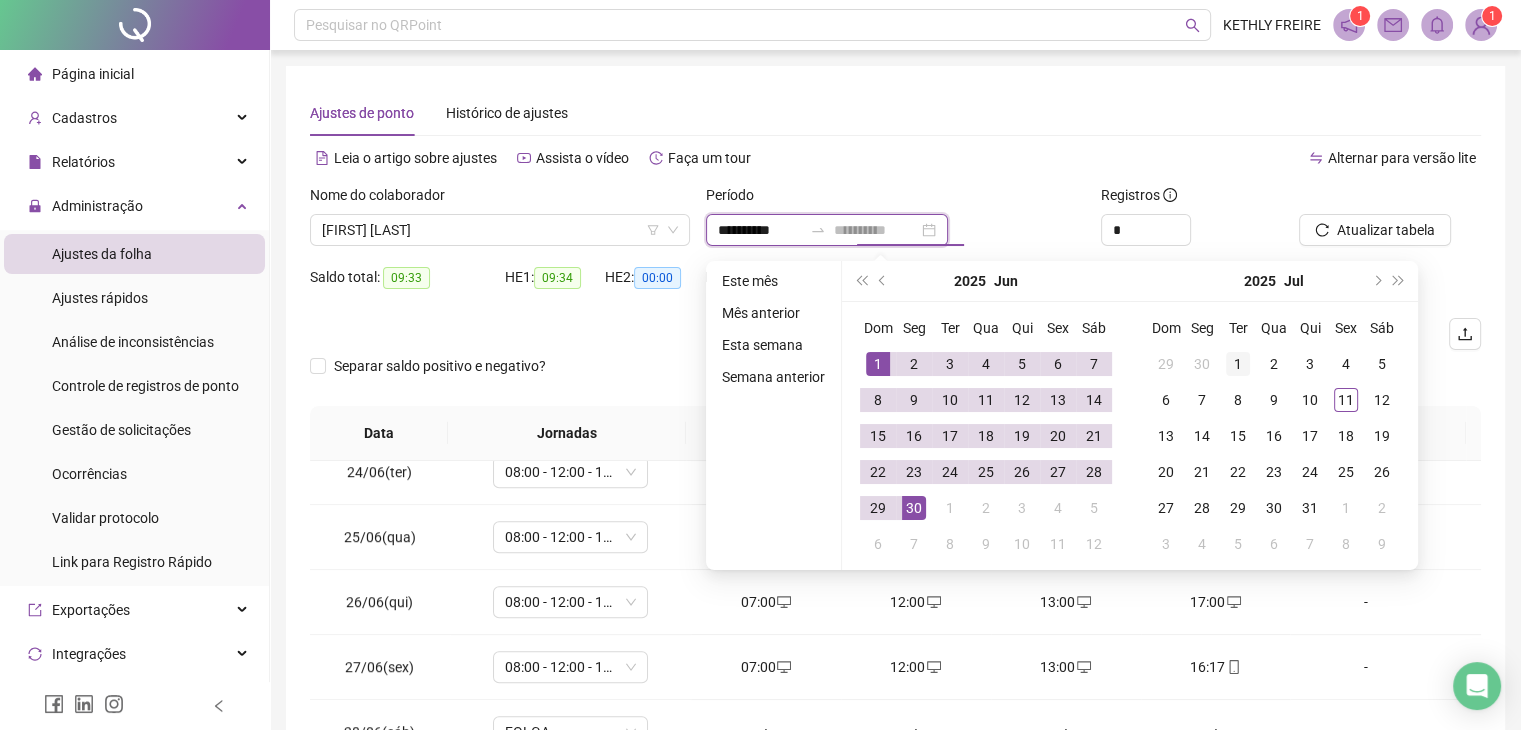 type on "**********" 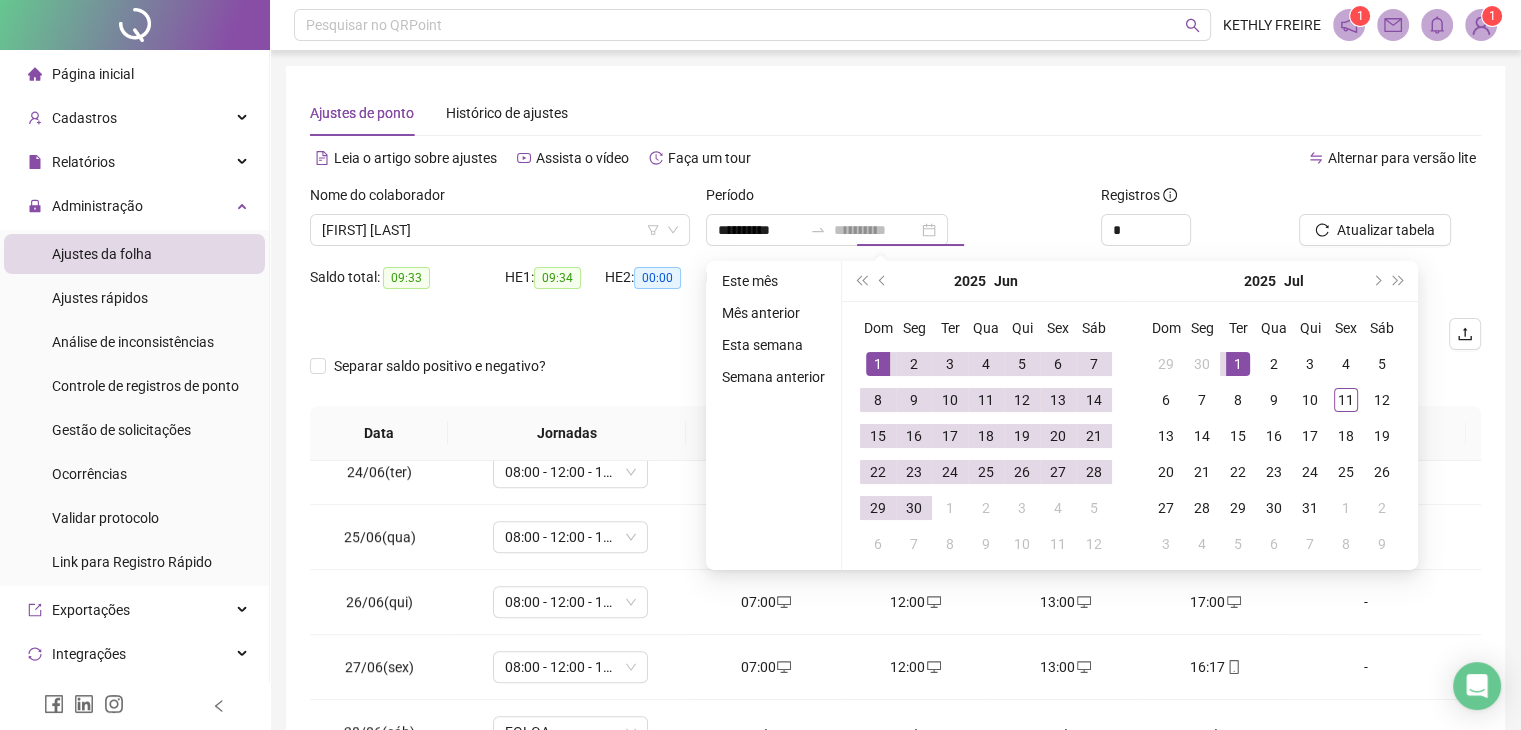 click on "1" at bounding box center [1238, 364] 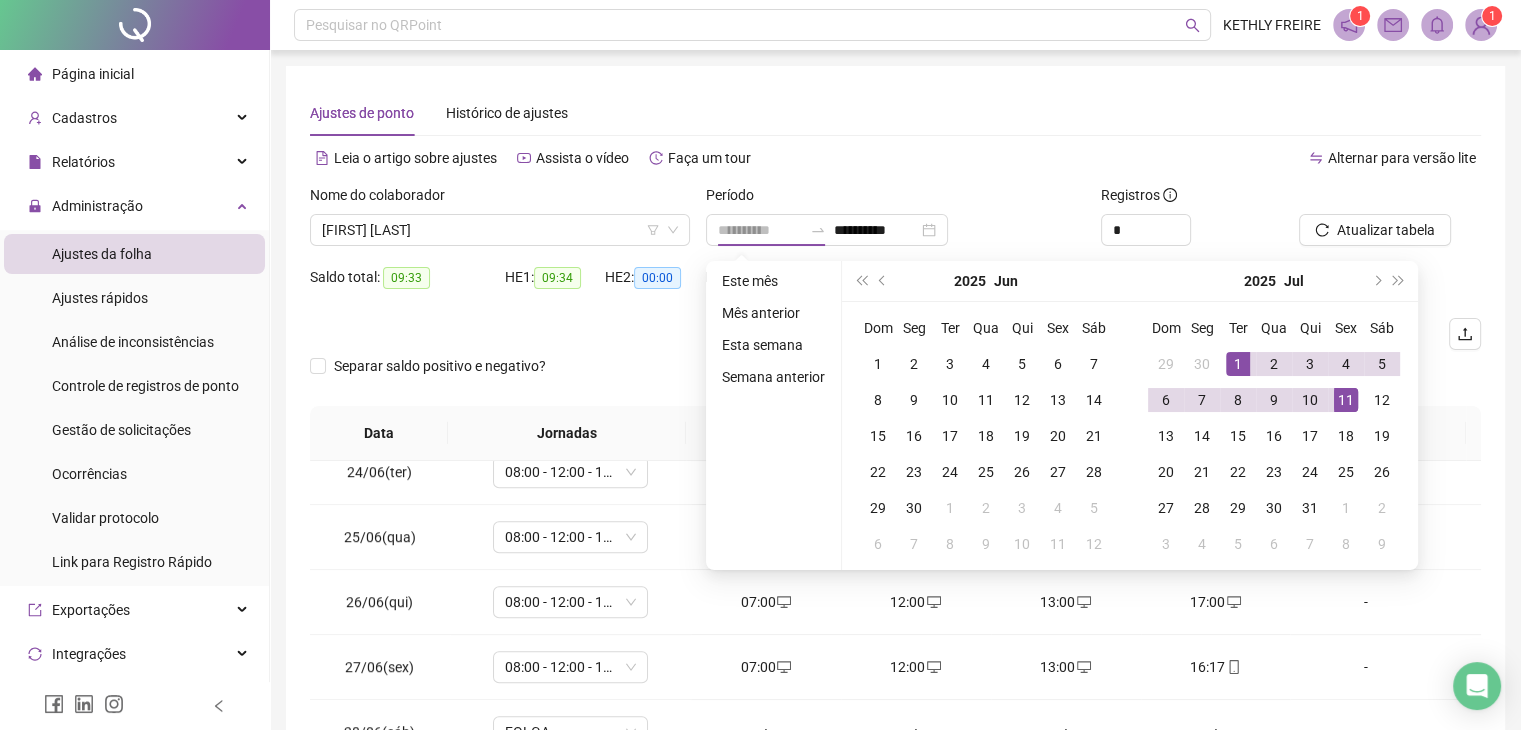 click on "11" at bounding box center [1346, 400] 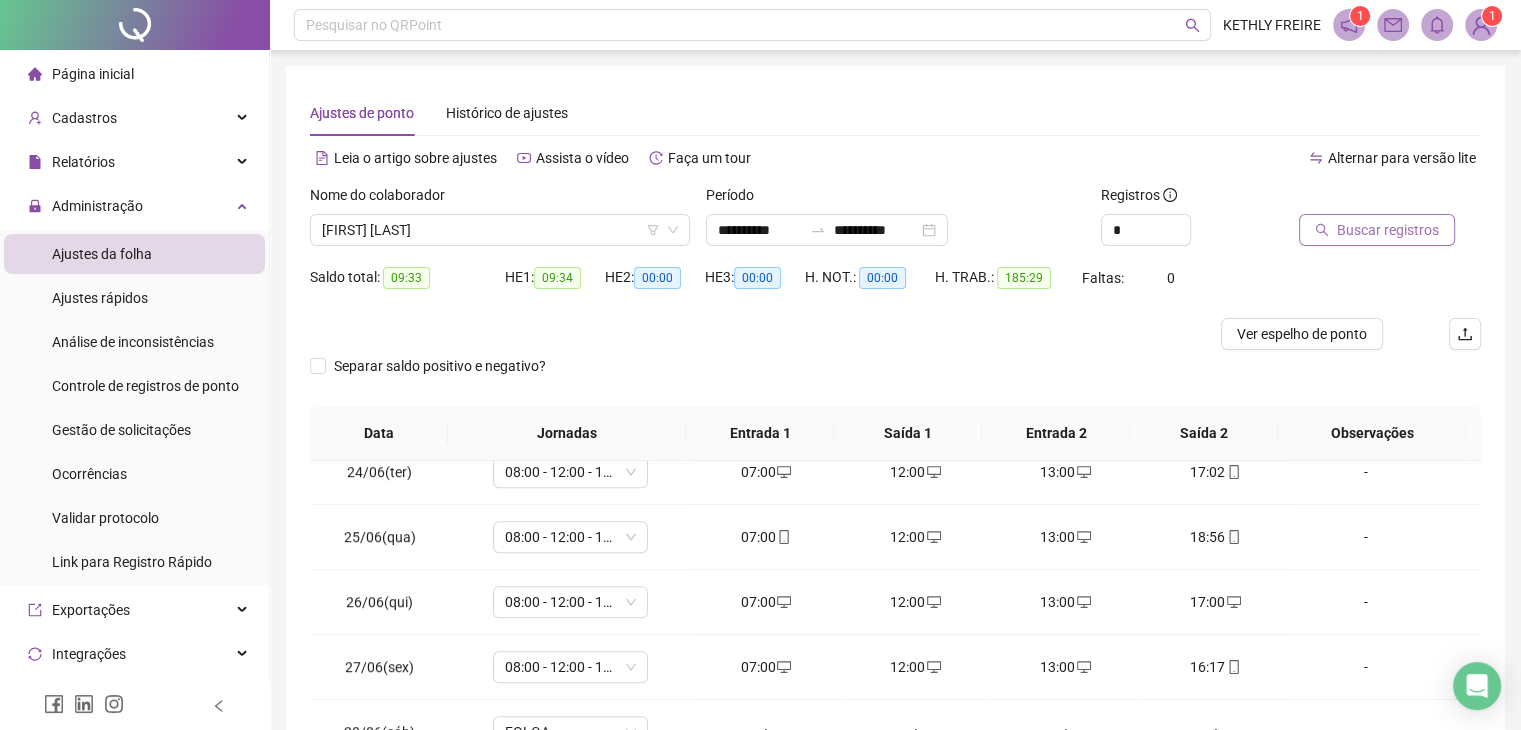 click on "Buscar registros" at bounding box center (1388, 230) 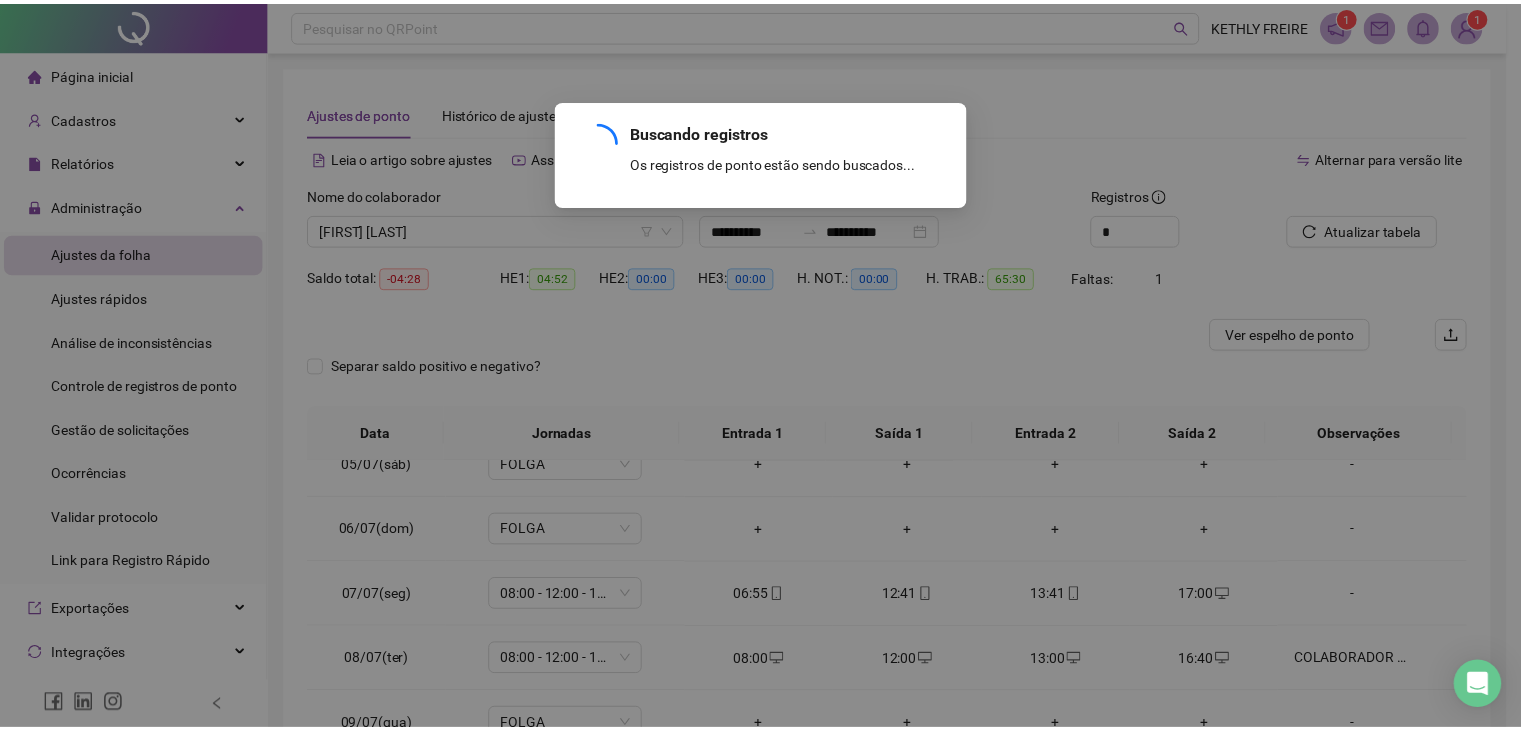 scroll, scrollTop: 285, scrollLeft: 0, axis: vertical 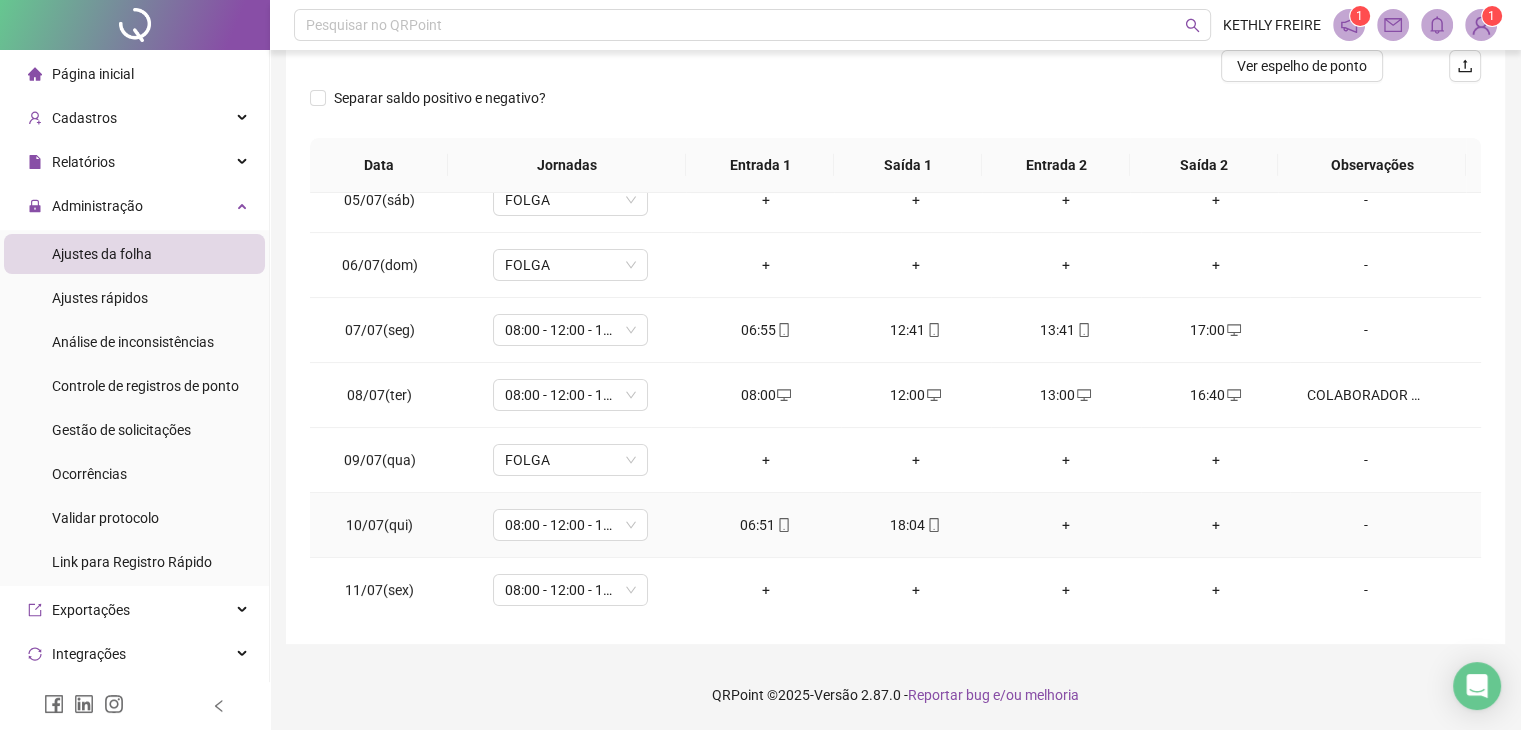 click on "+" at bounding box center [1066, 525] 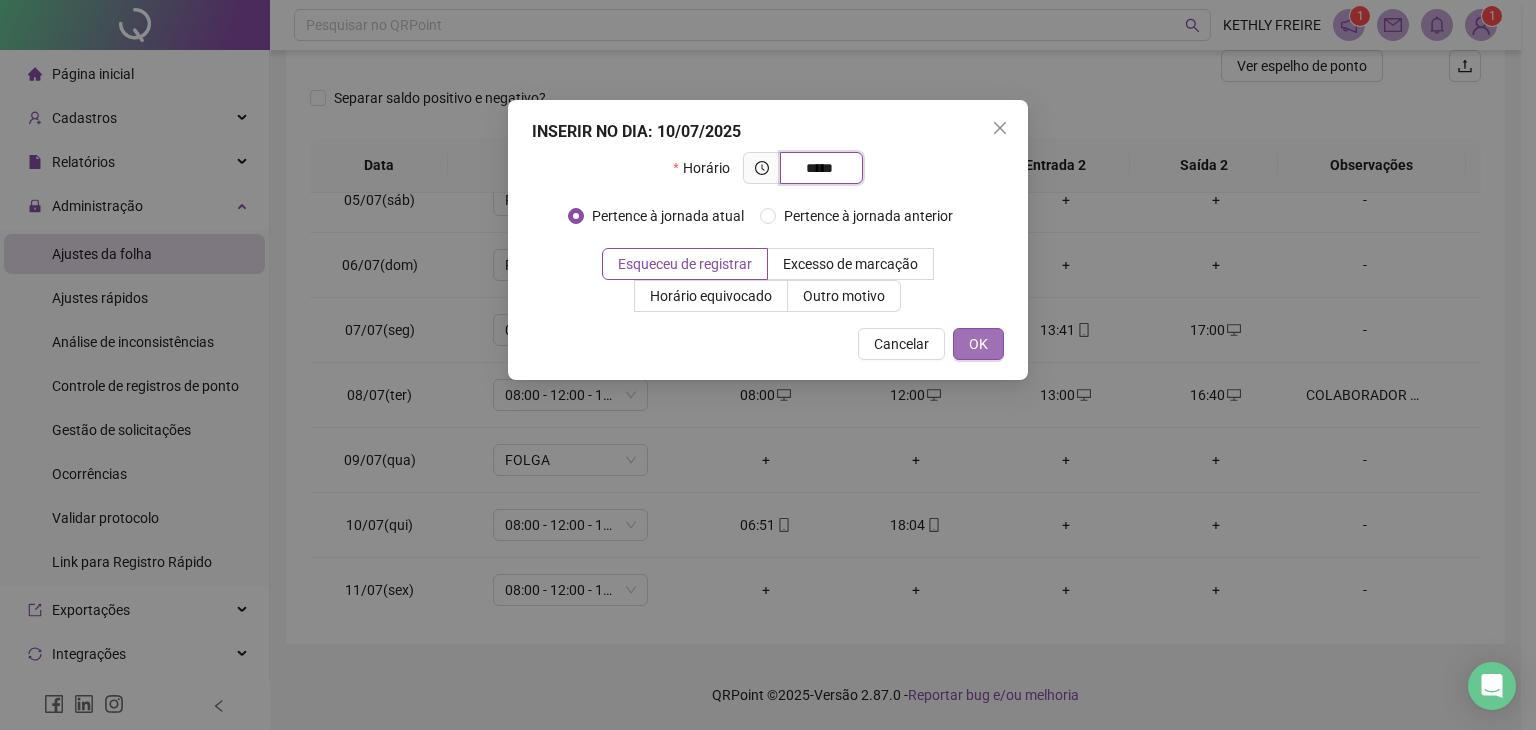 type on "*****" 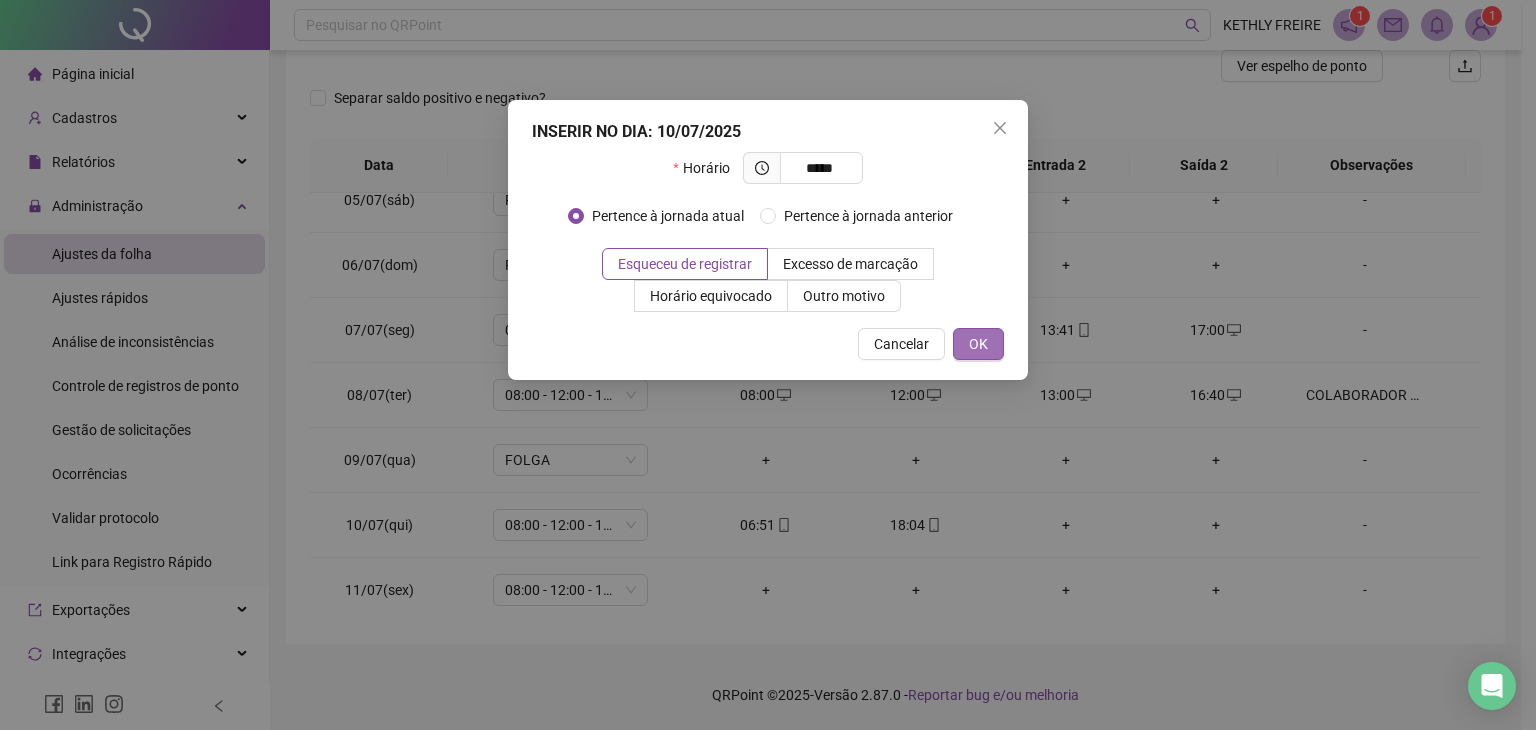 click on "OK" at bounding box center (978, 344) 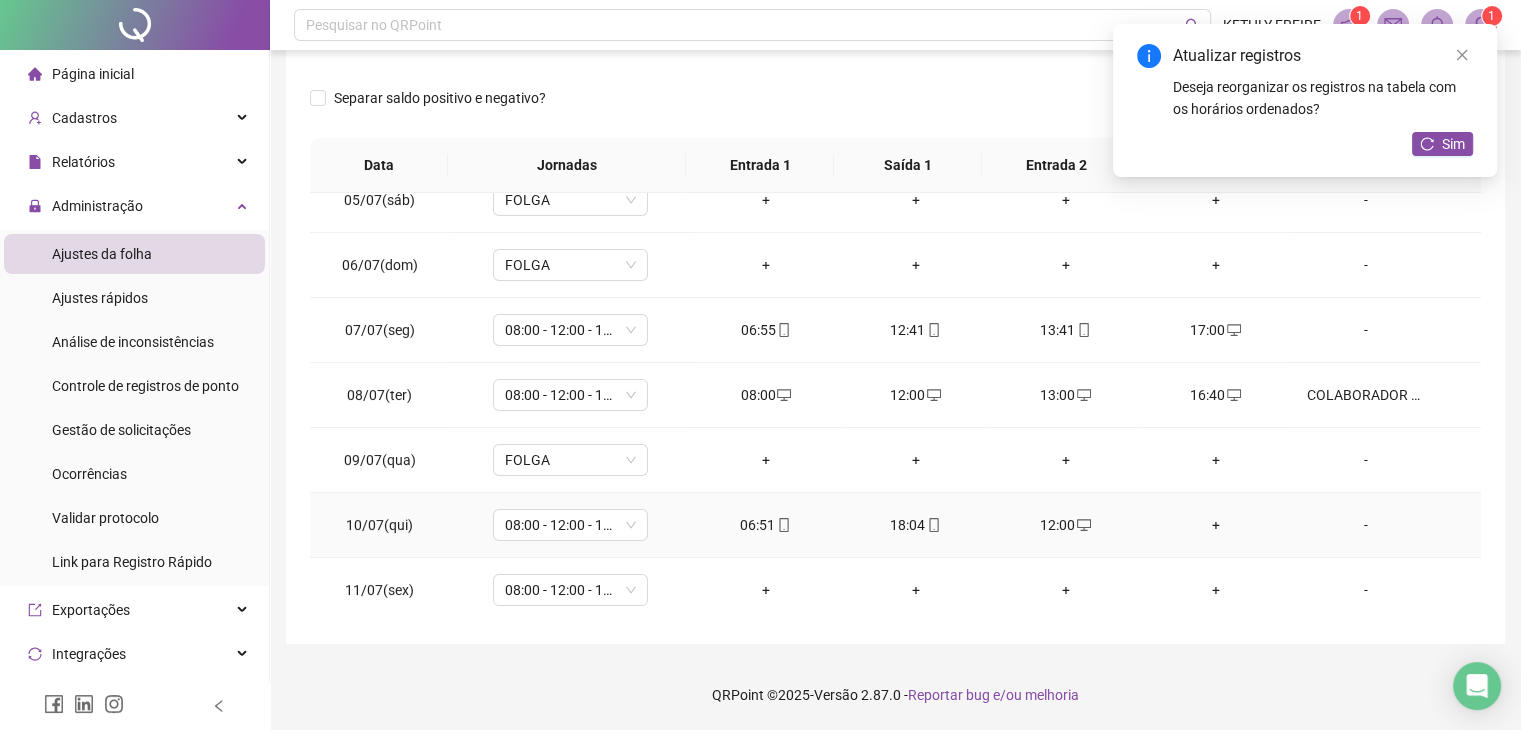 click on "+" at bounding box center [1216, 525] 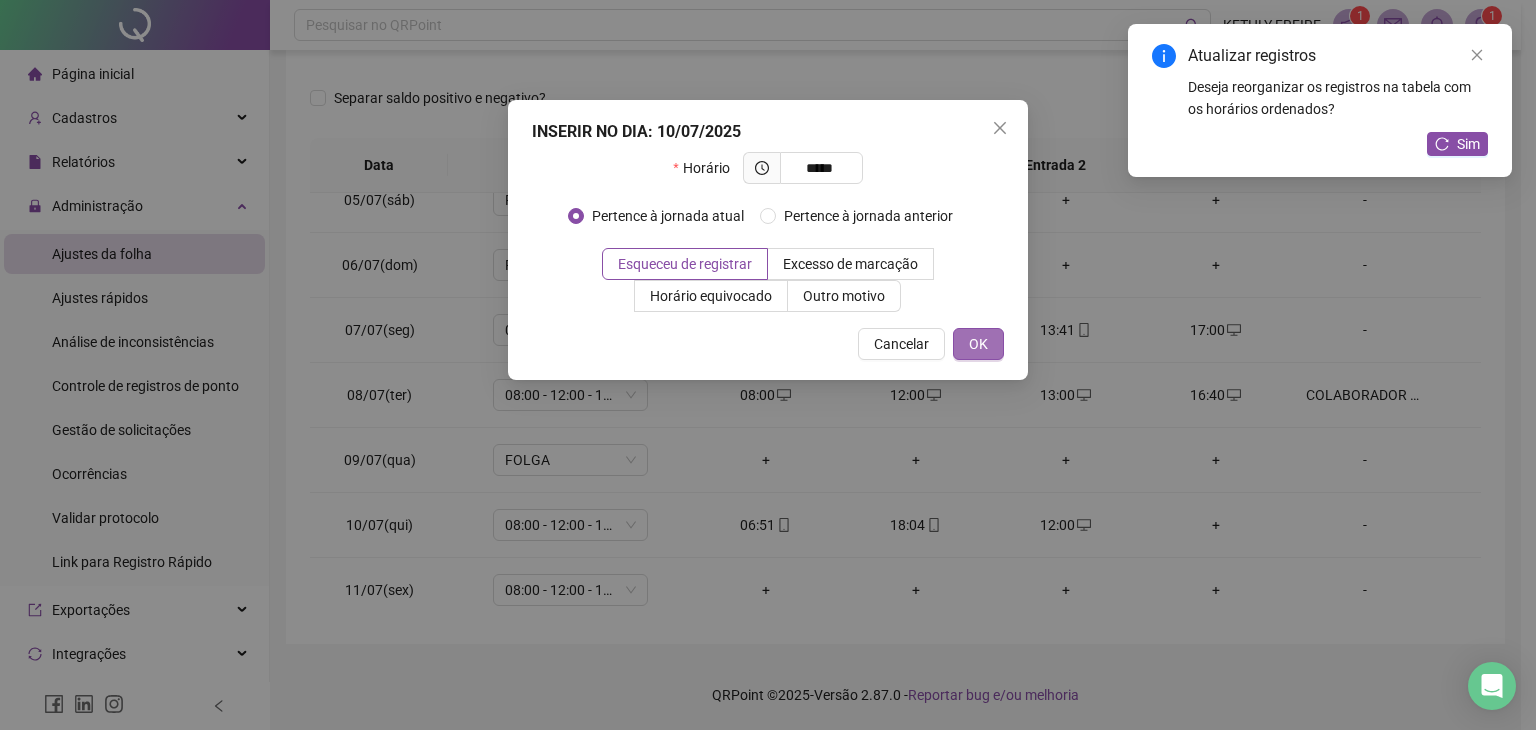 type on "*****" 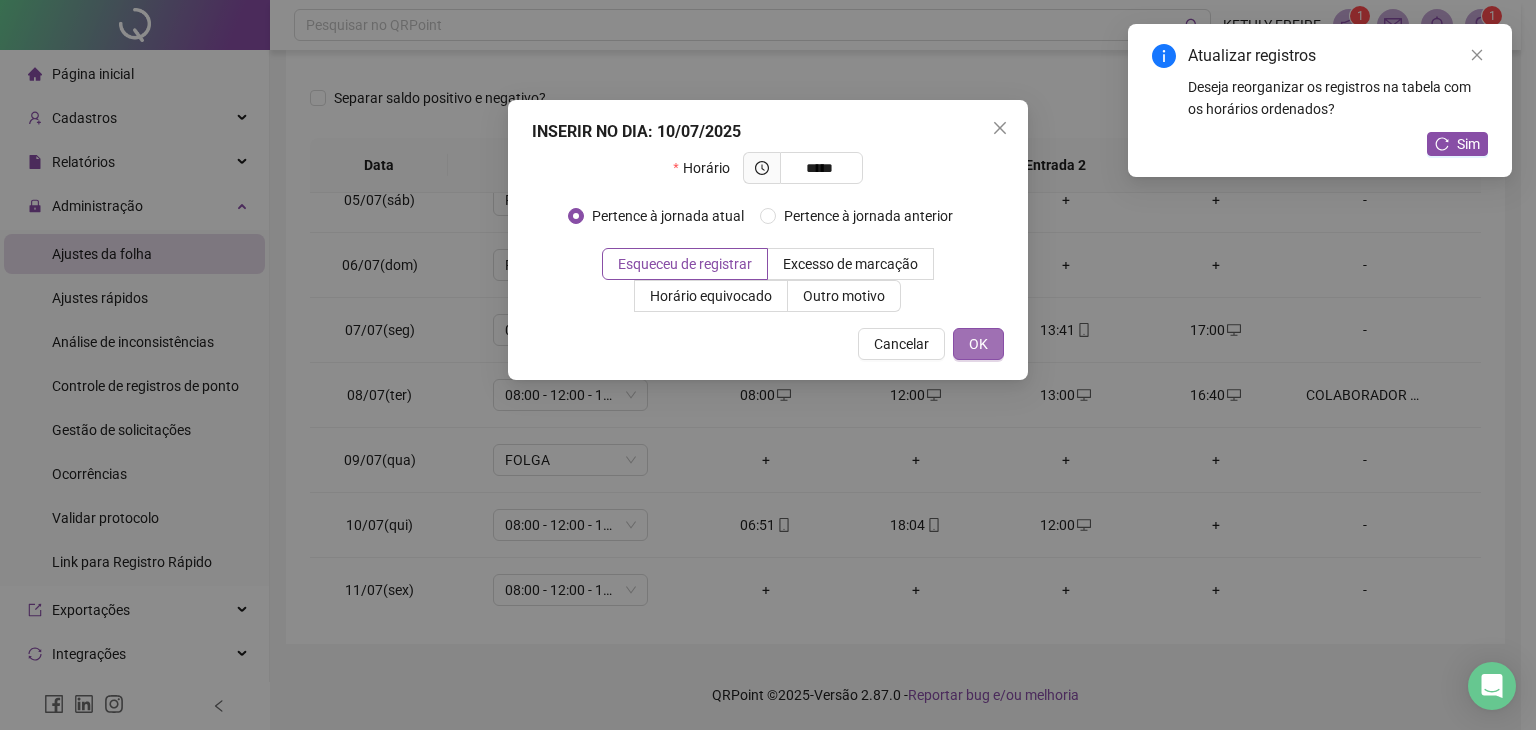 click on "OK" at bounding box center [978, 344] 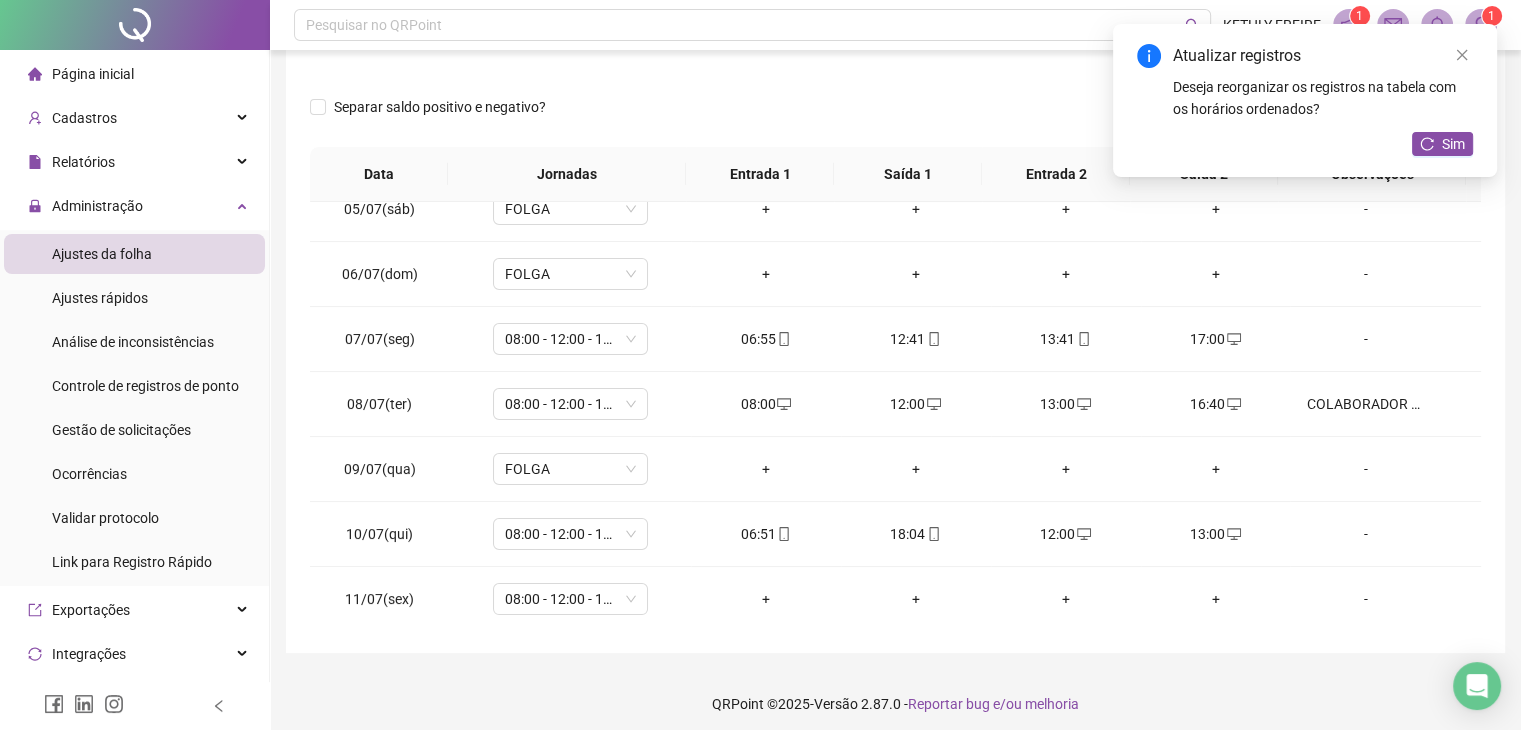 scroll, scrollTop: 0, scrollLeft: 0, axis: both 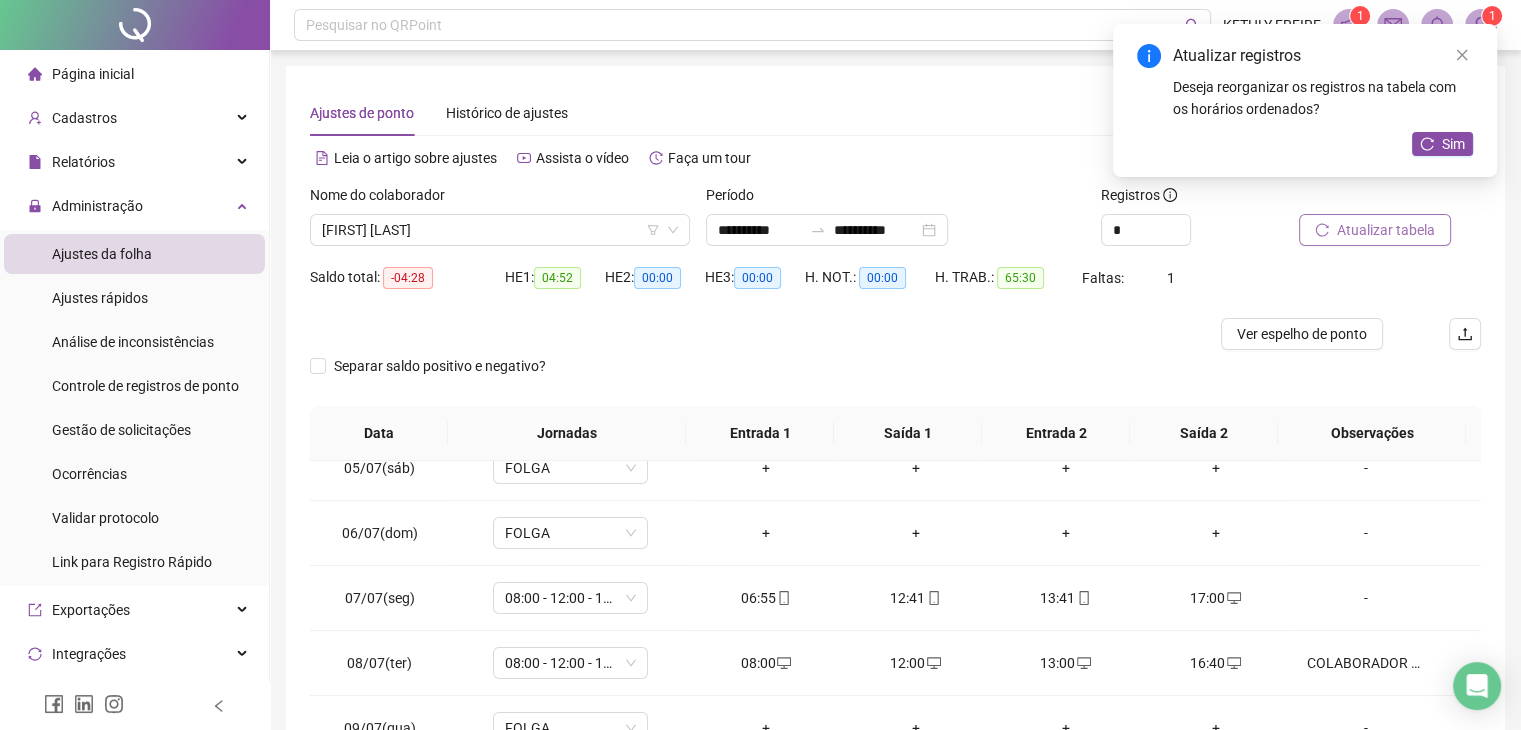 click on "Atualizar tabela" at bounding box center (1386, 230) 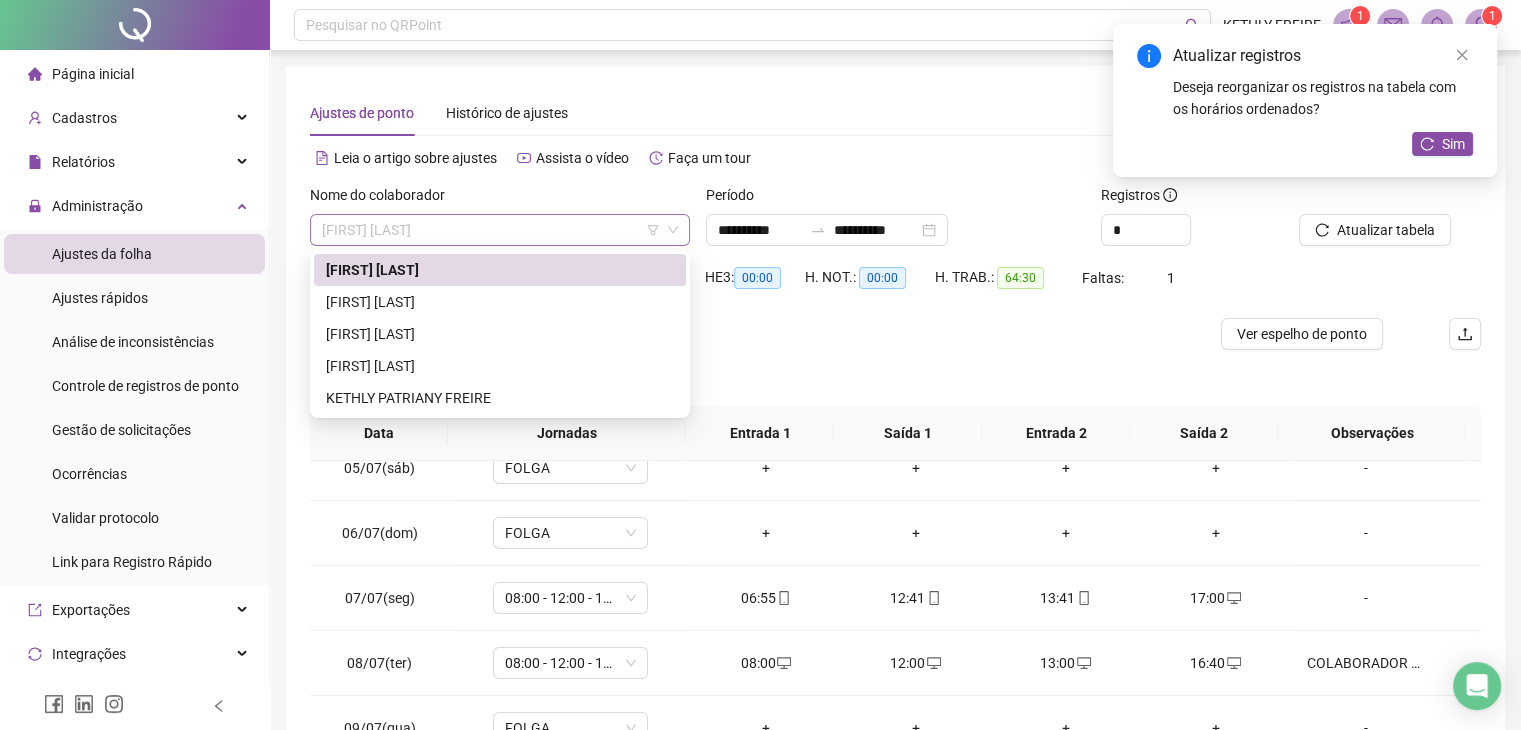 click on "[FIRST] [LAST]" at bounding box center [500, 230] 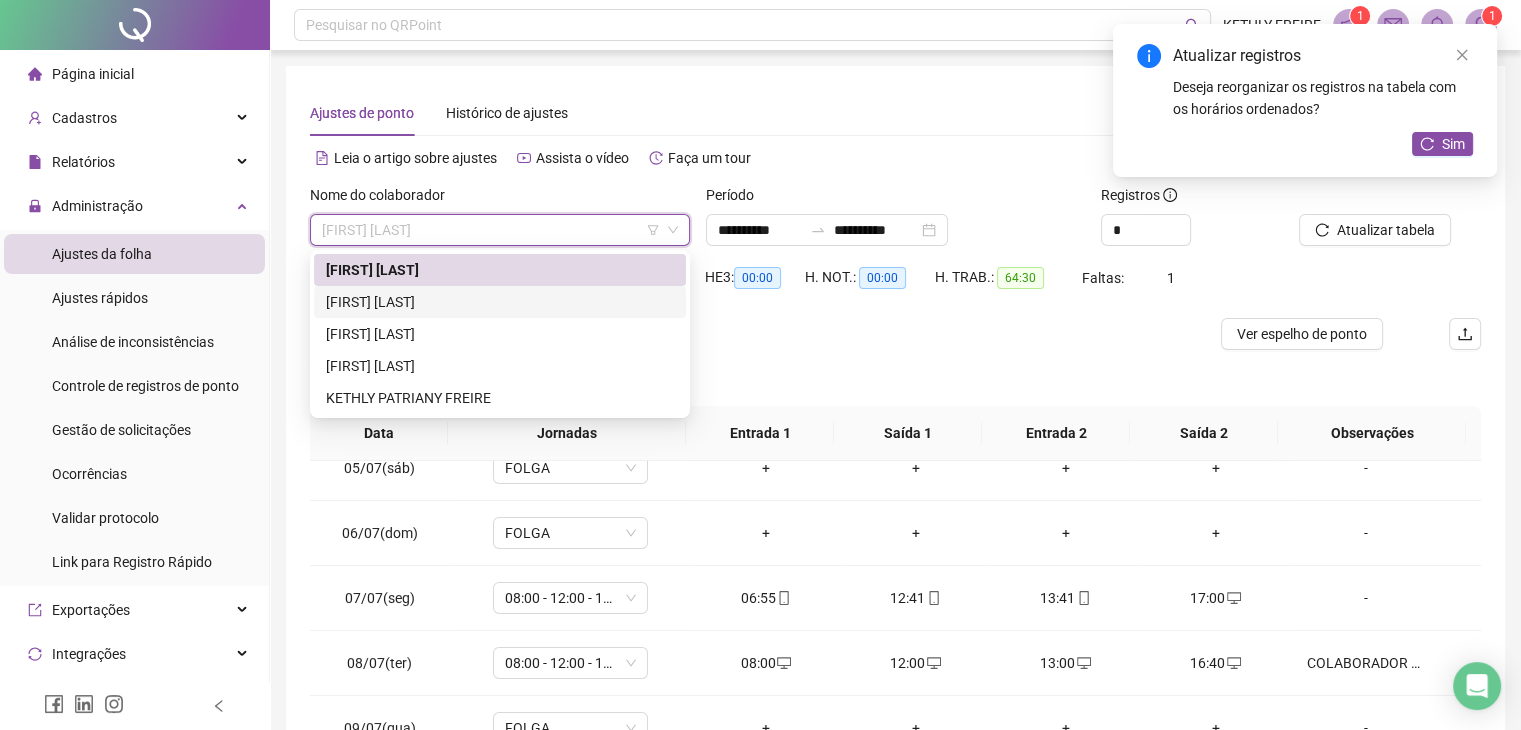 click on "[FIRST] [LAST]" at bounding box center (500, 302) 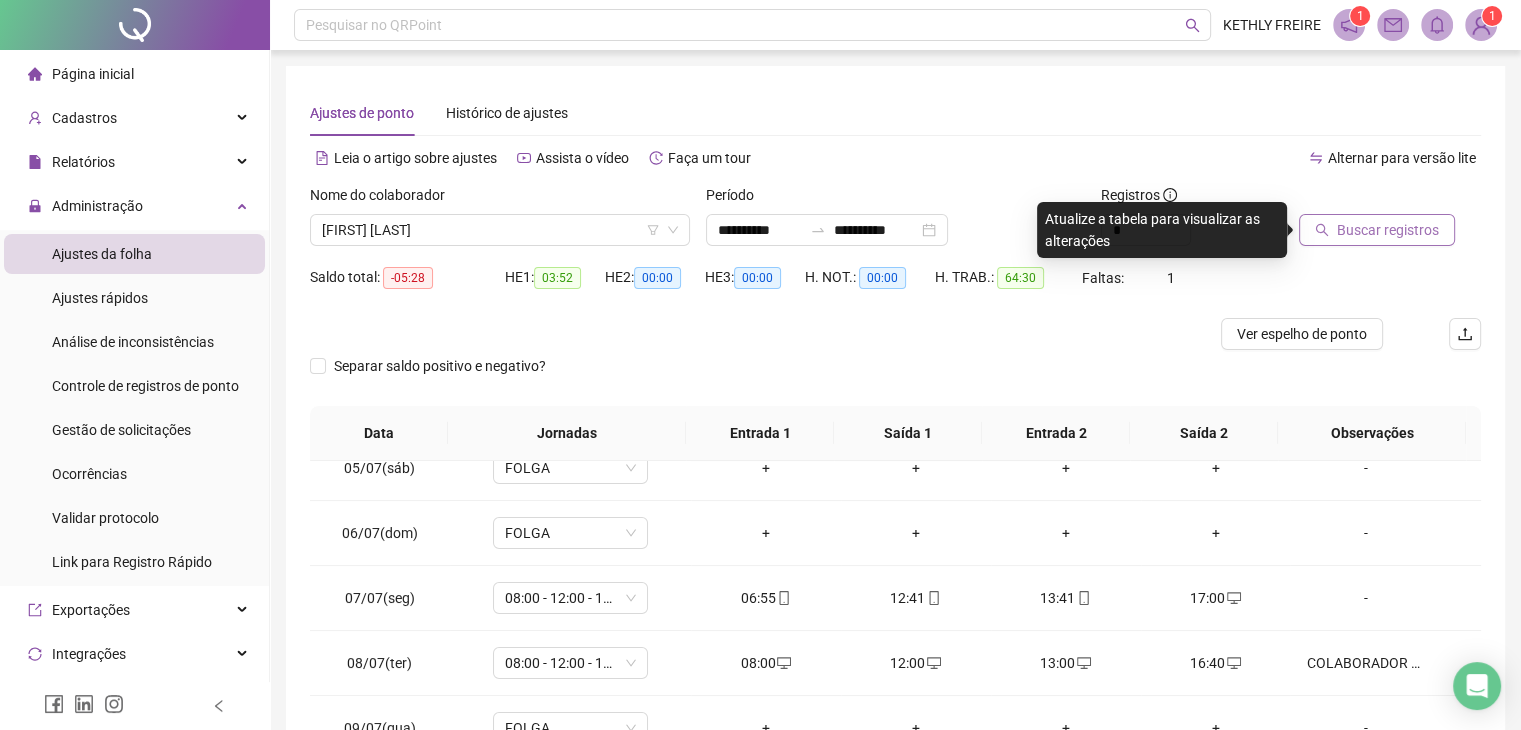 click on "Buscar registros" at bounding box center [1388, 230] 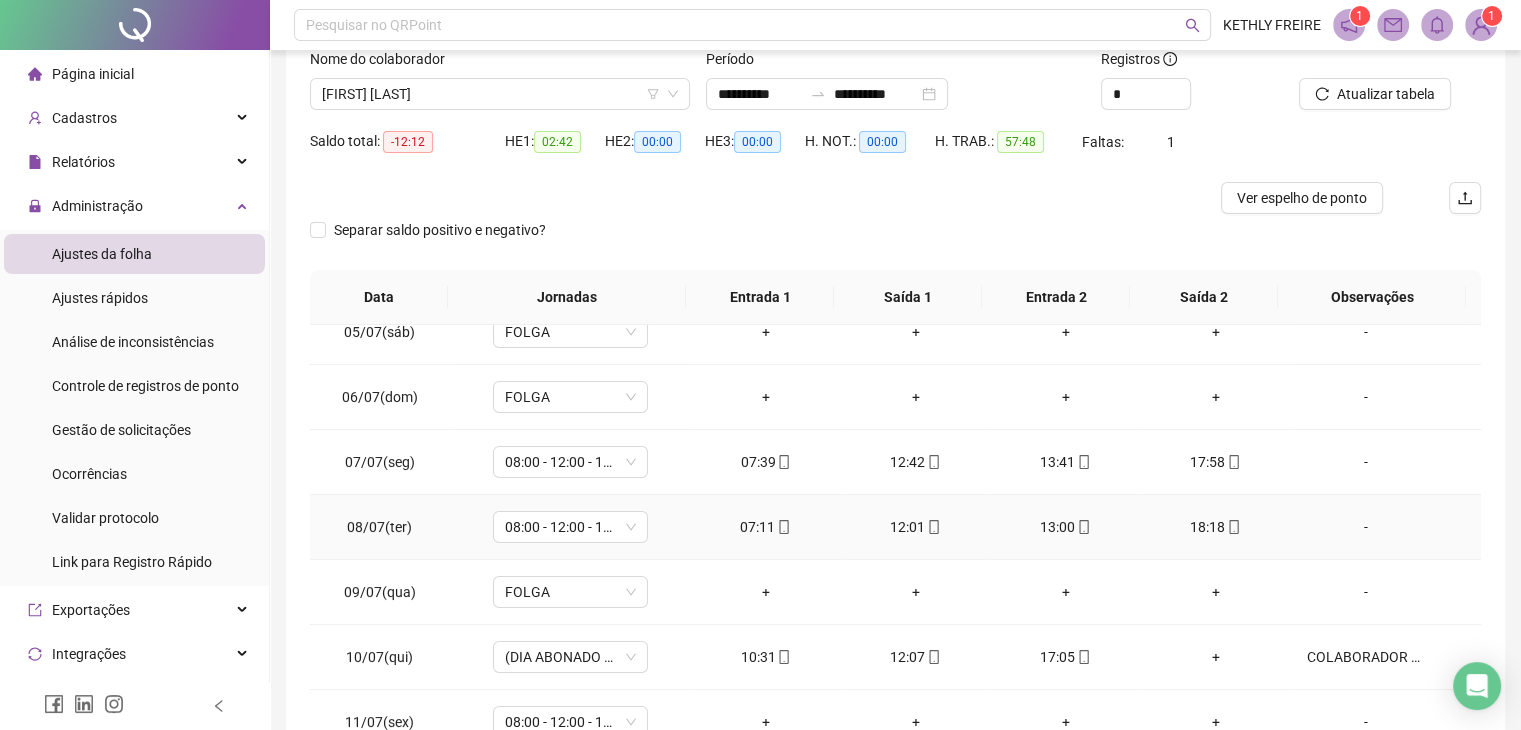 scroll, scrollTop: 268, scrollLeft: 0, axis: vertical 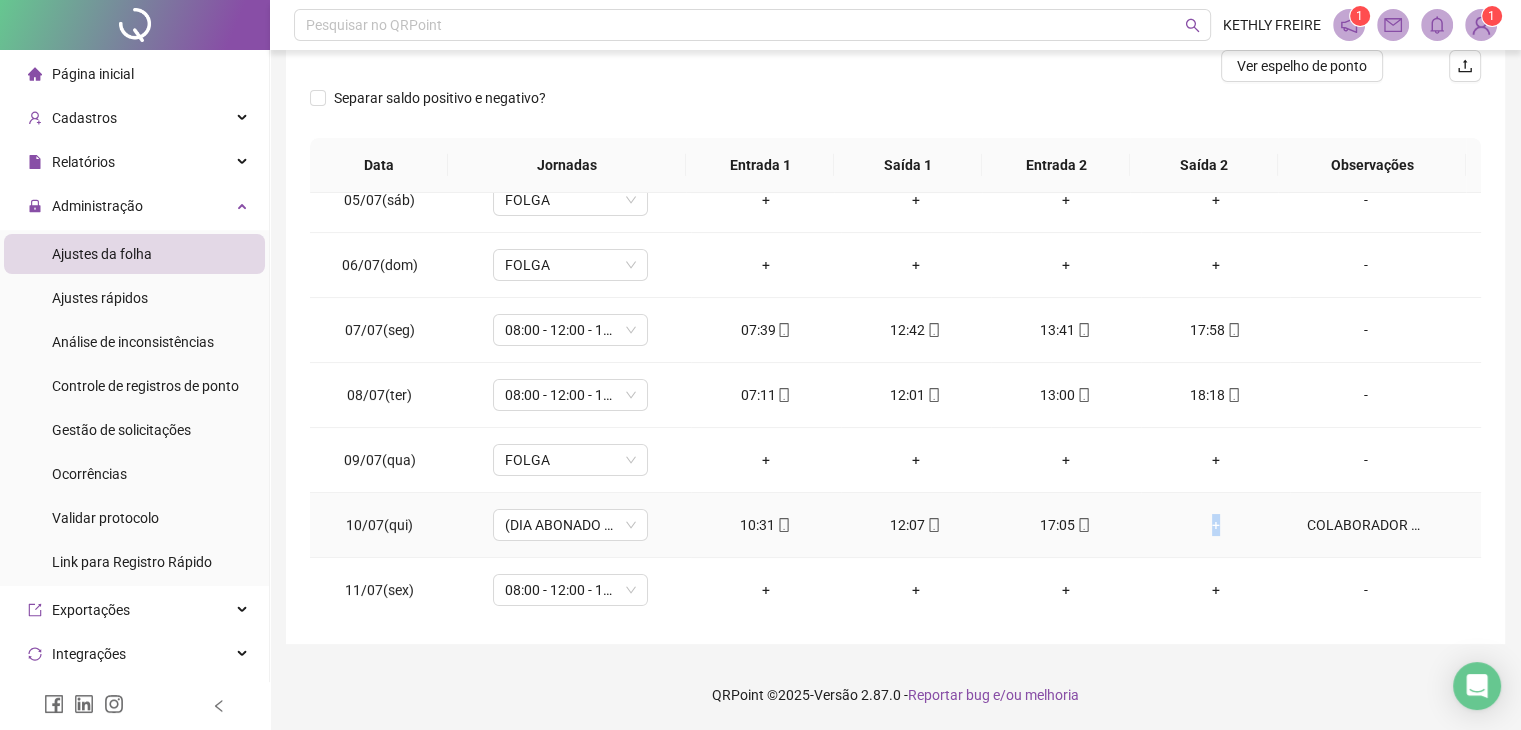 click on "+" at bounding box center [1216, 525] 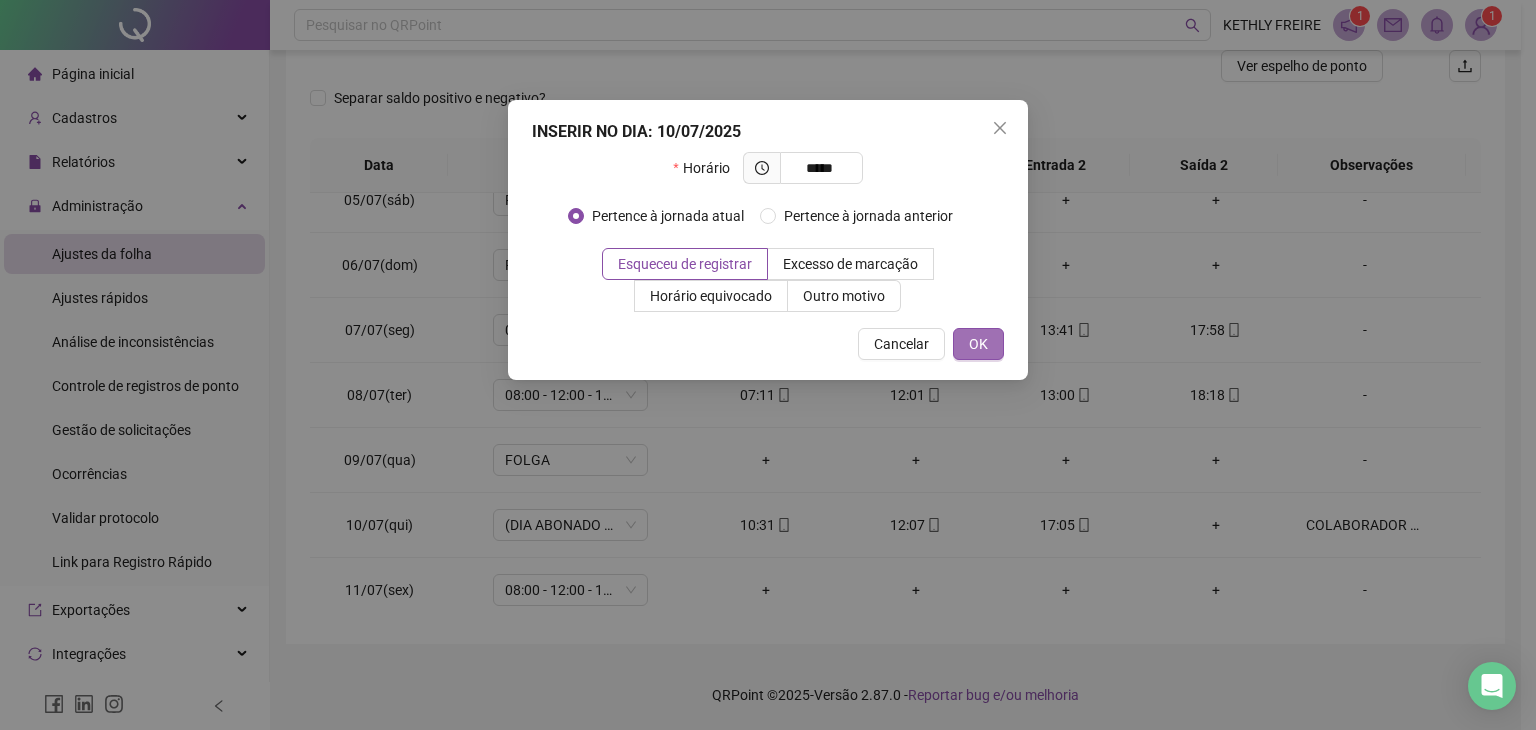 type on "*****" 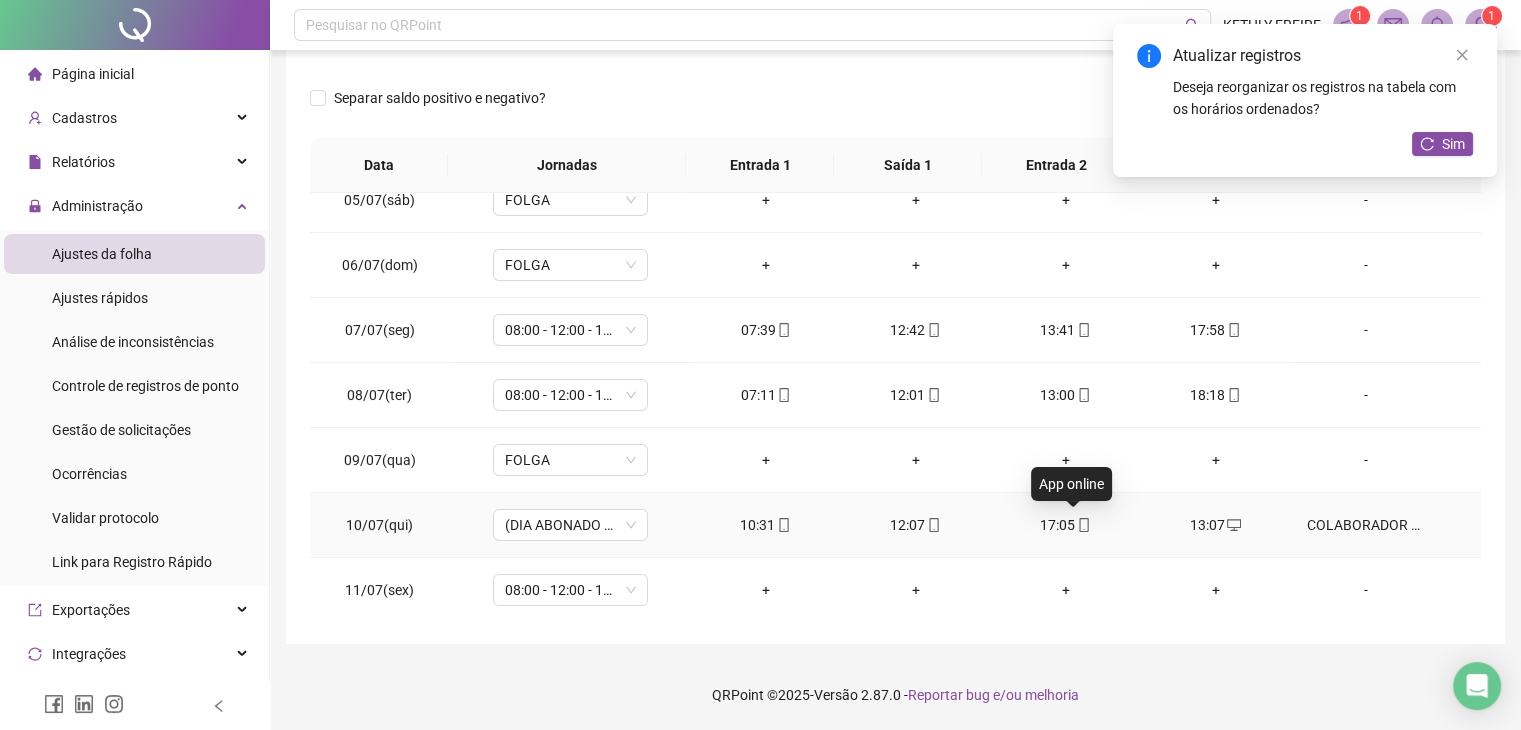 click 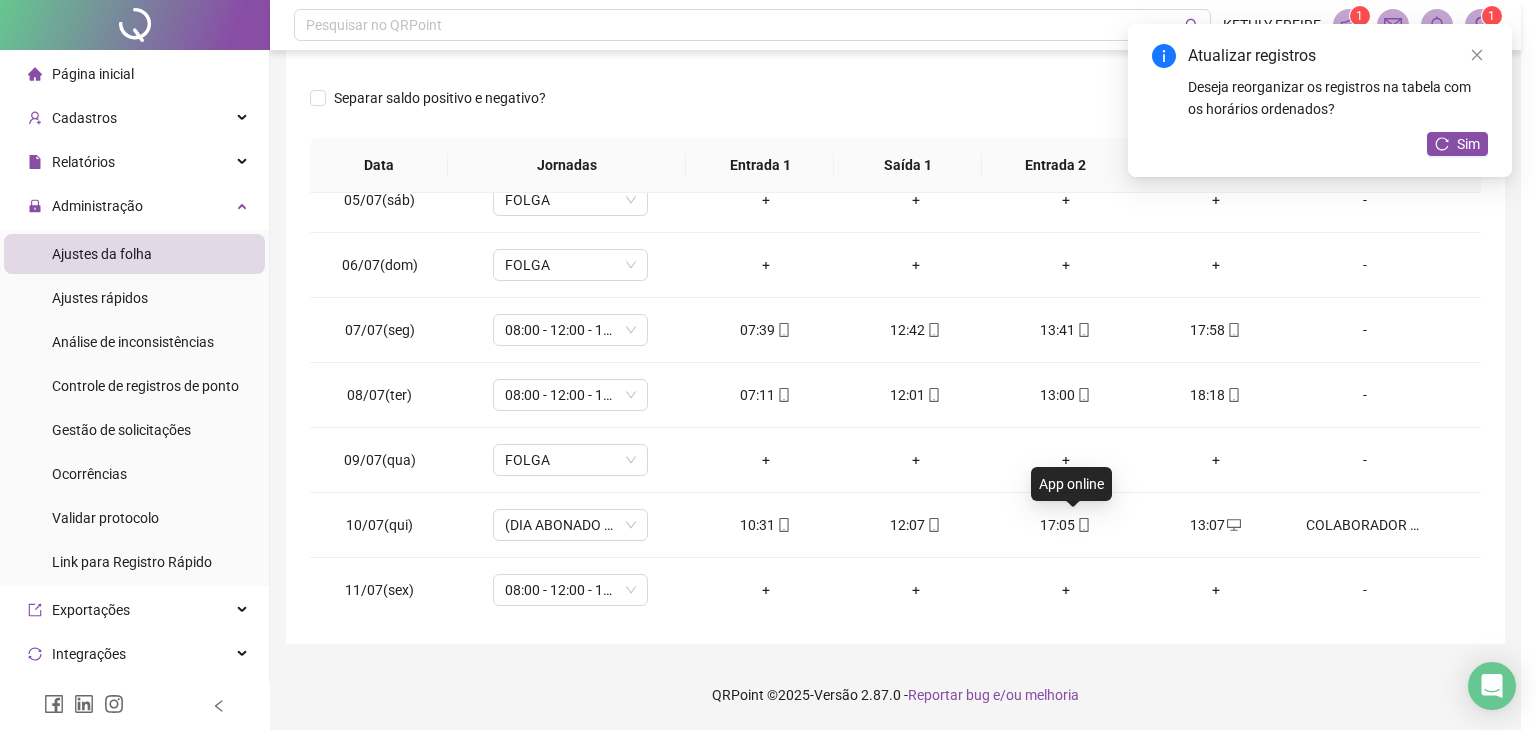 type on "**********" 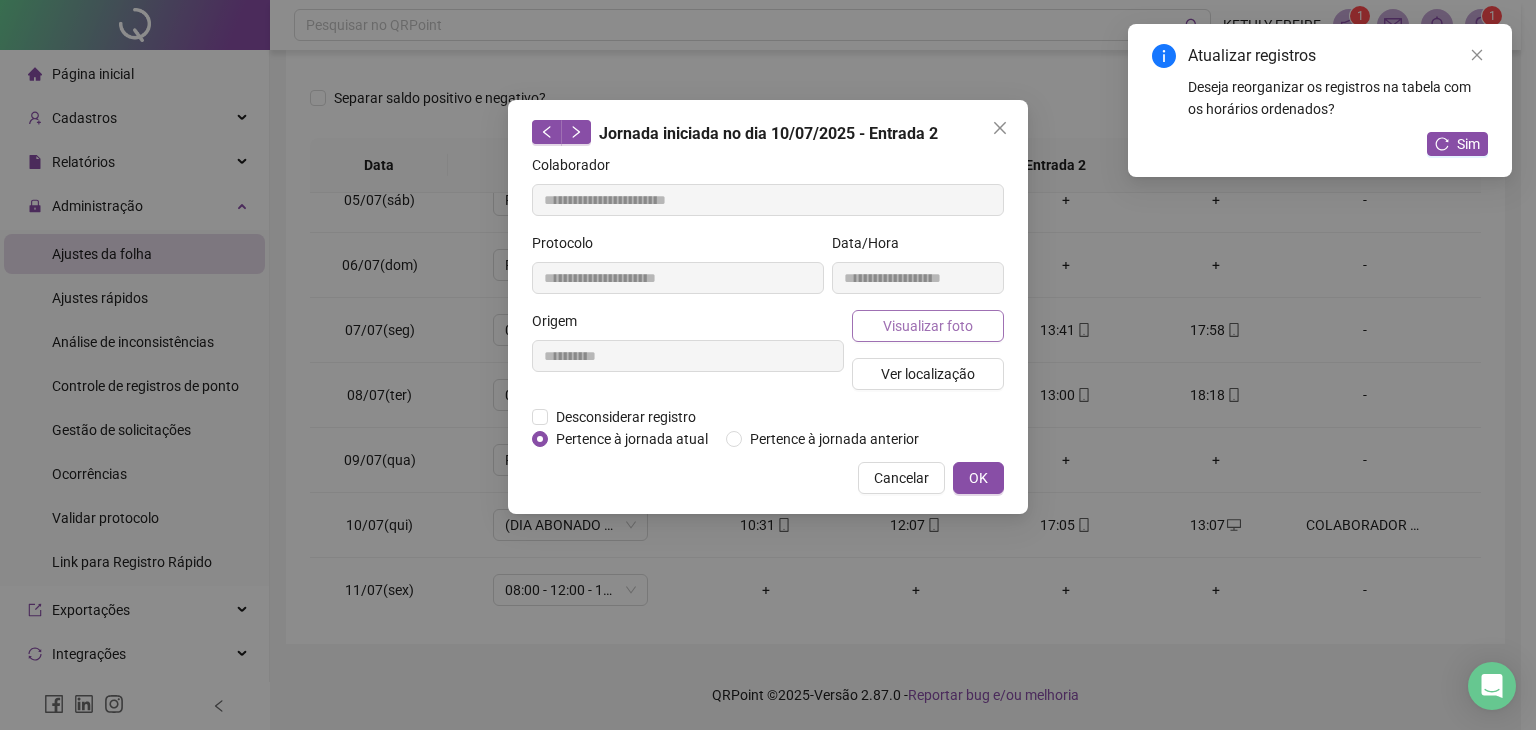 click on "Visualizar foto" at bounding box center (928, 326) 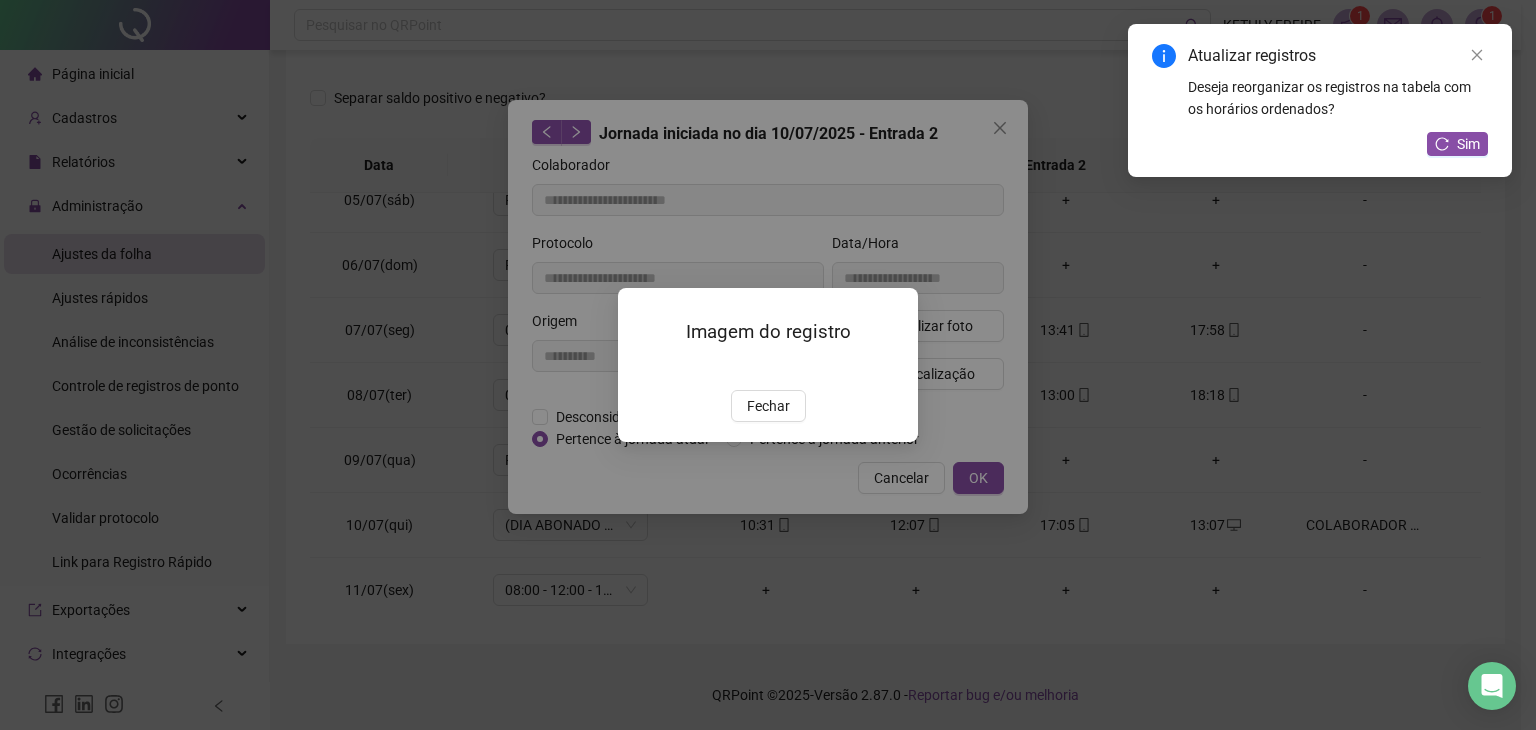 drag, startPoint x: 752, startPoint y: 529, endPoint x: 779, endPoint y: 514, distance: 30.88689 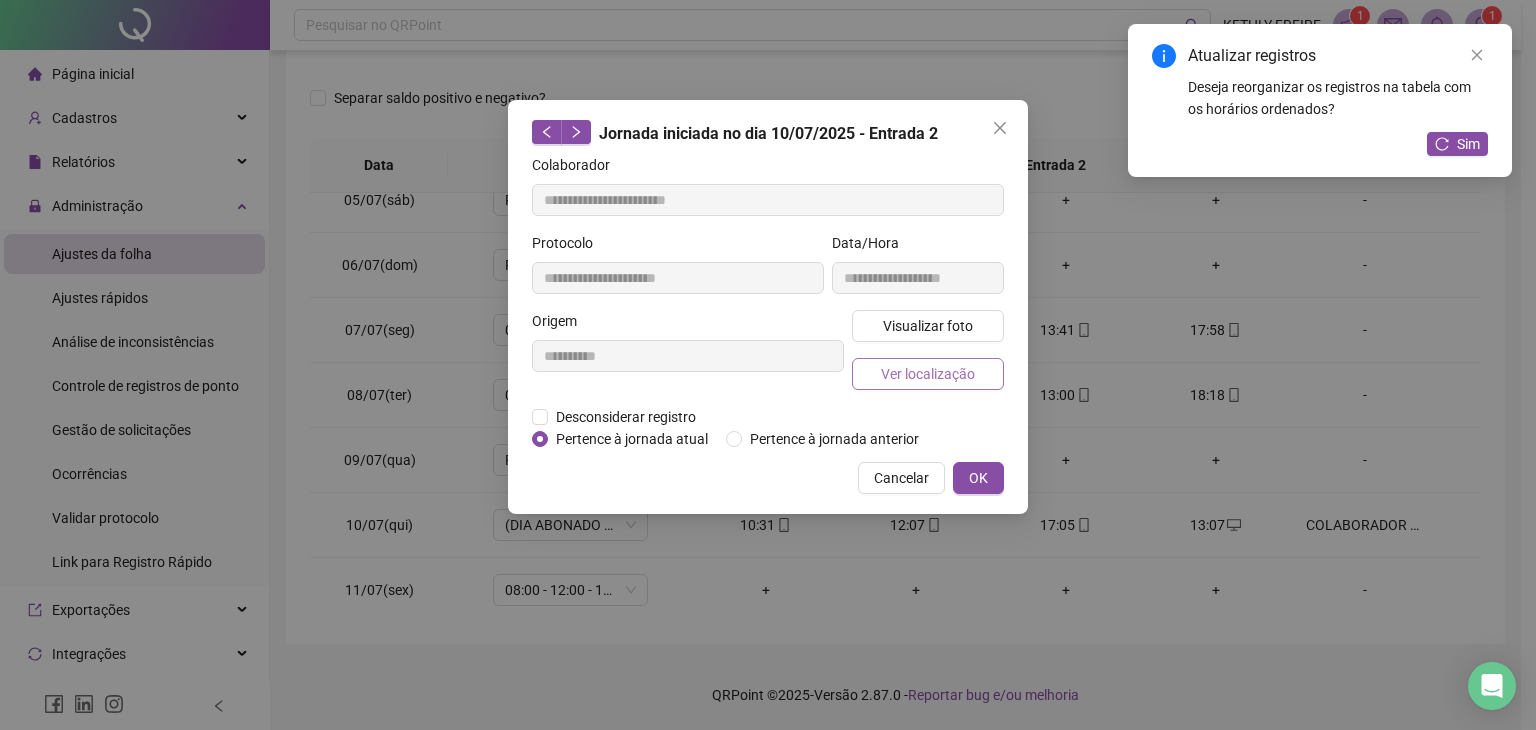 click on "Ver localização" at bounding box center [928, 374] 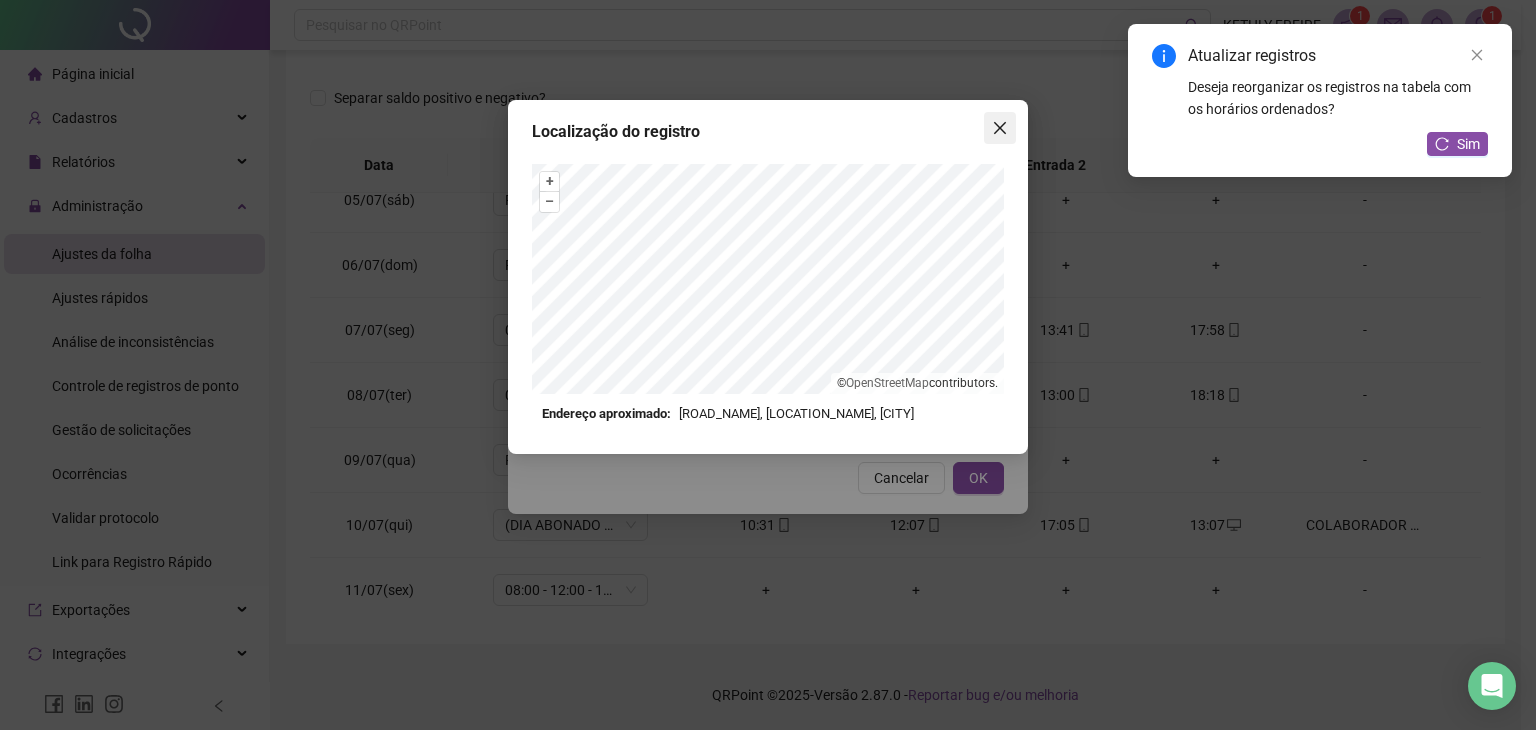 click at bounding box center [1000, 128] 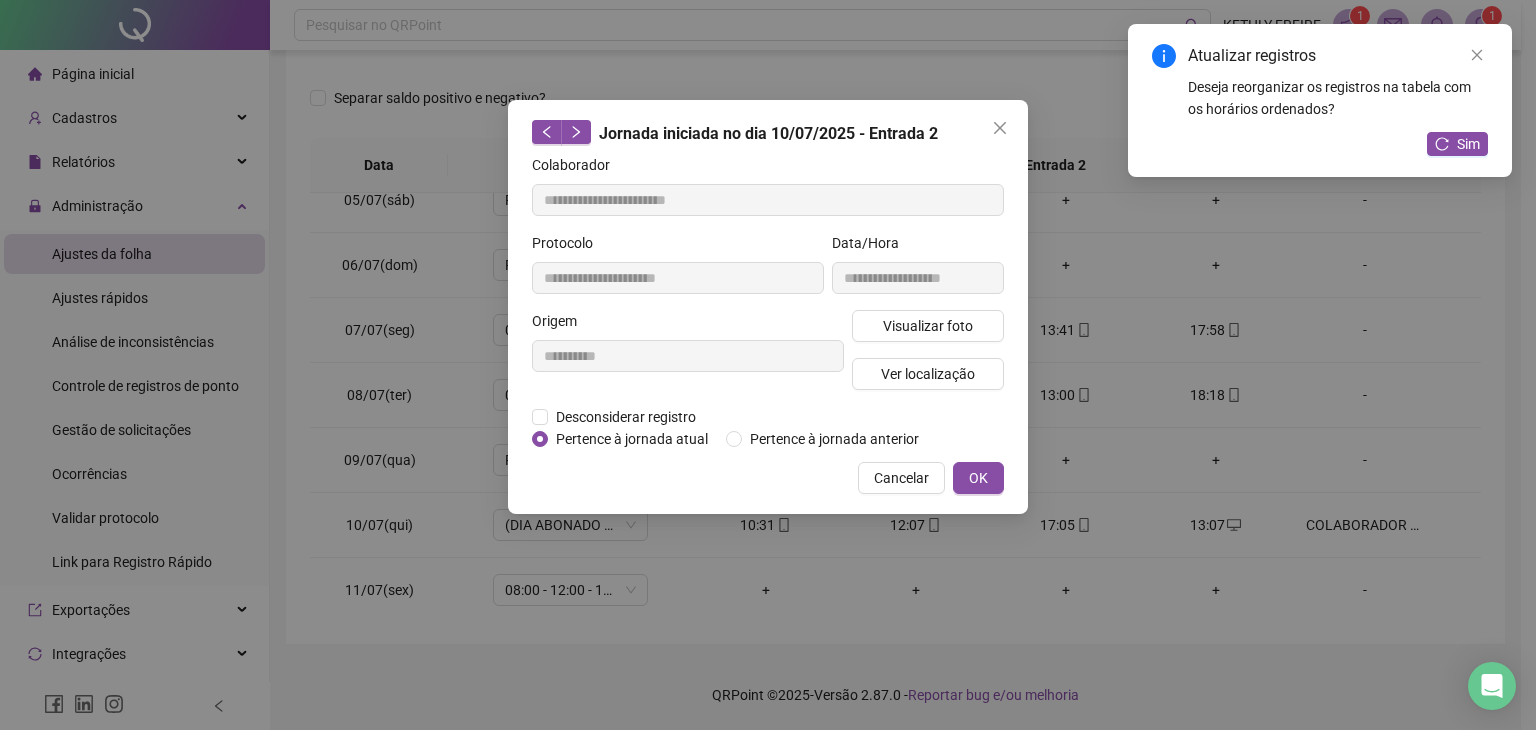 drag, startPoint x: 998, startPoint y: 131, endPoint x: 1008, endPoint y: 88, distance: 44.14748 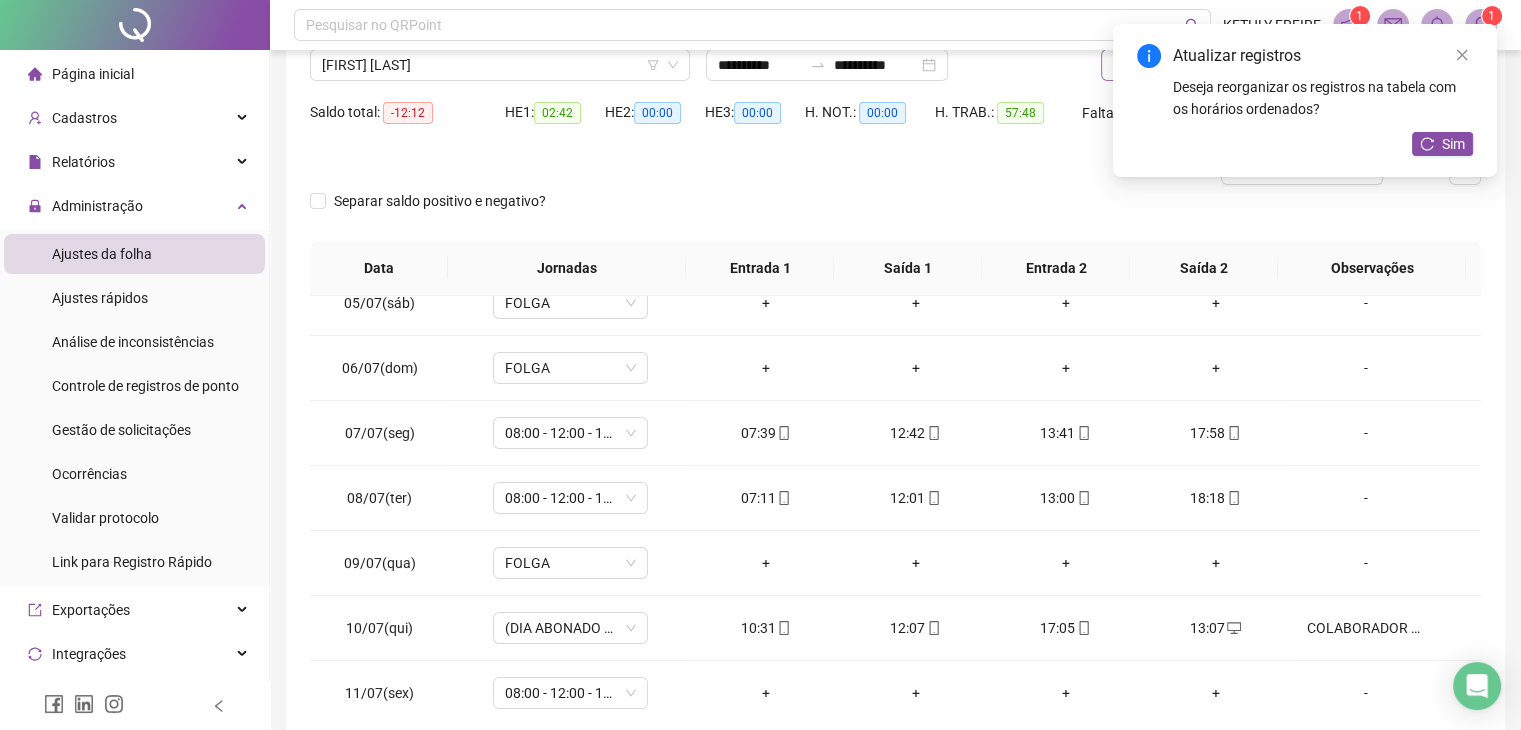 scroll, scrollTop: 0, scrollLeft: 0, axis: both 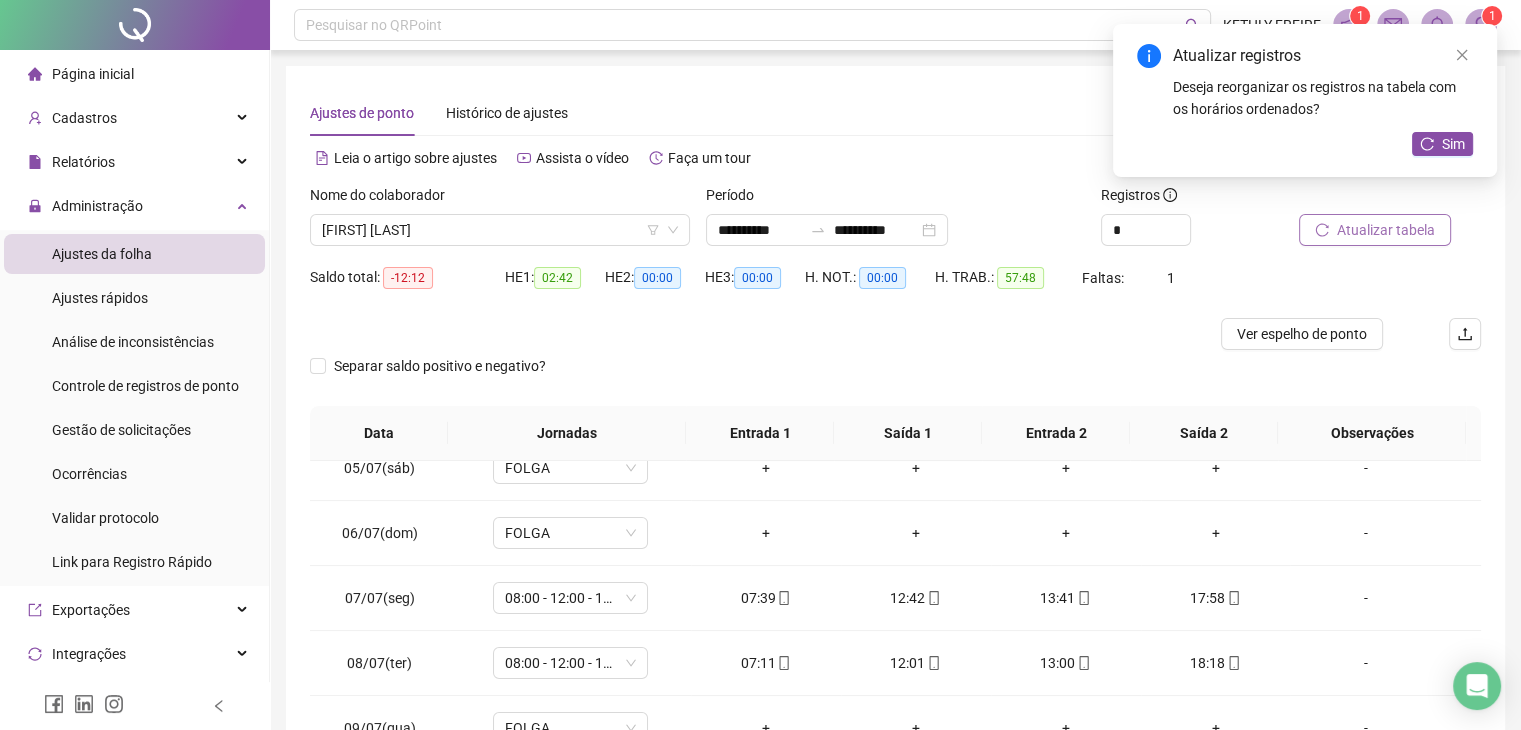 click on "Atualizar tabela" at bounding box center (1386, 230) 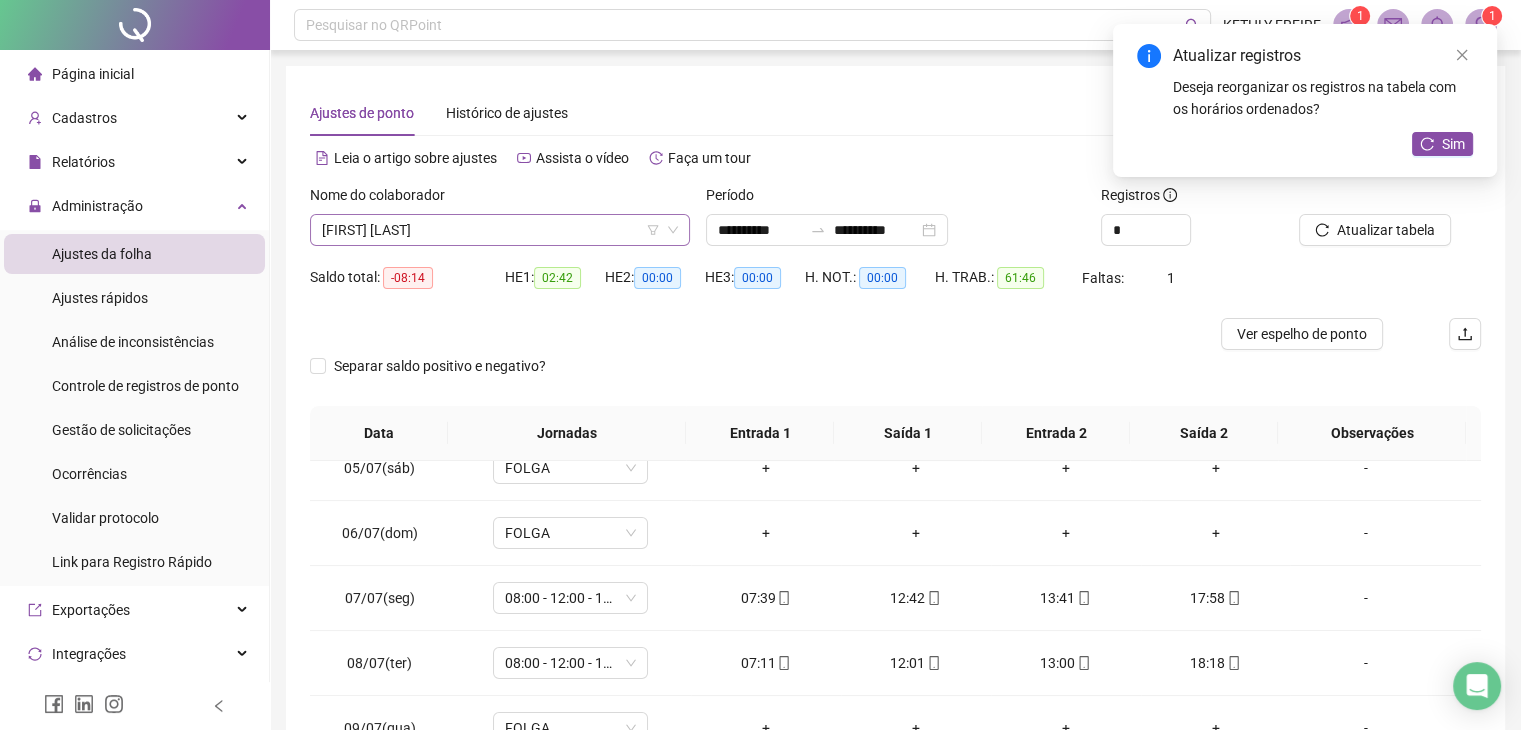 click on "[FIRST] [LAST]" at bounding box center (500, 230) 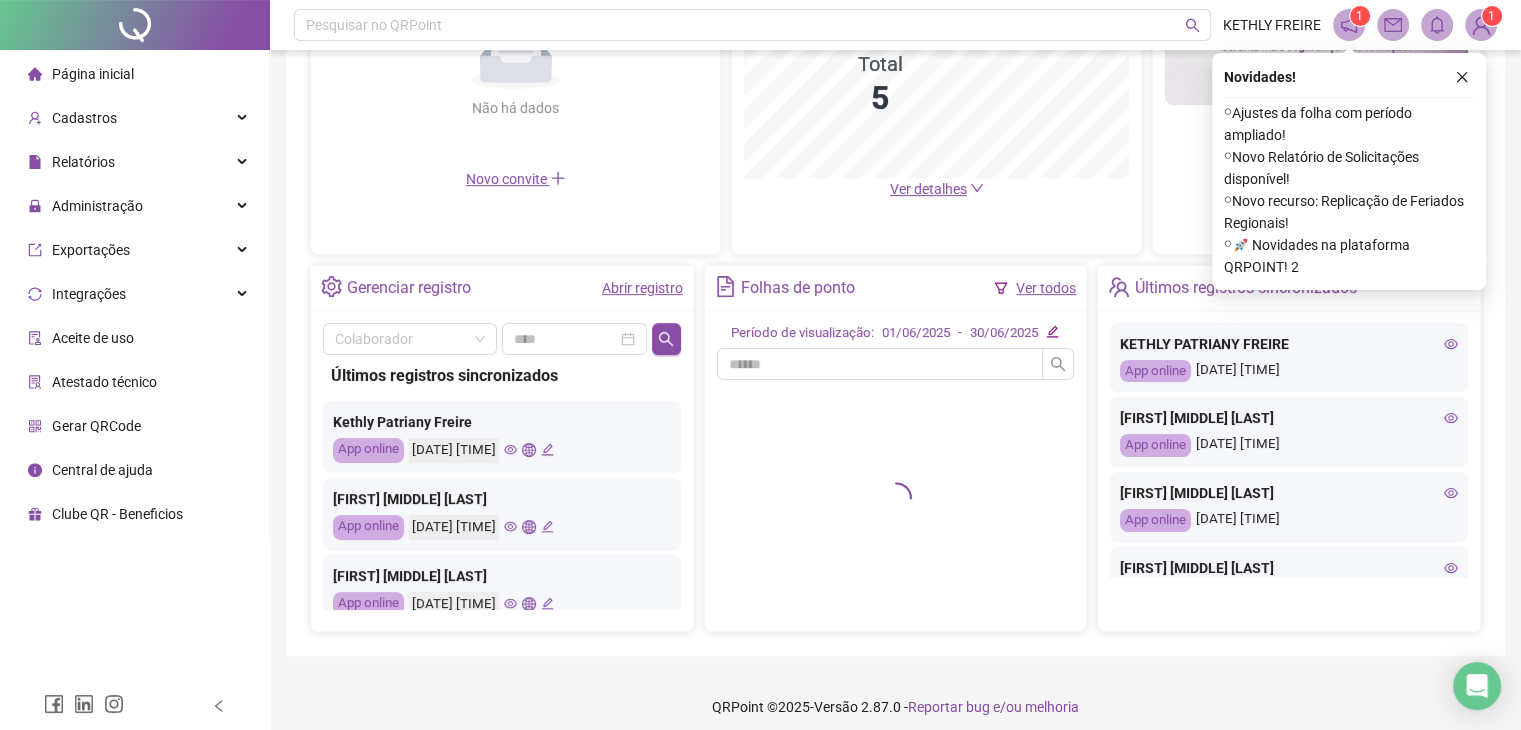 scroll, scrollTop: 570, scrollLeft: 0, axis: vertical 